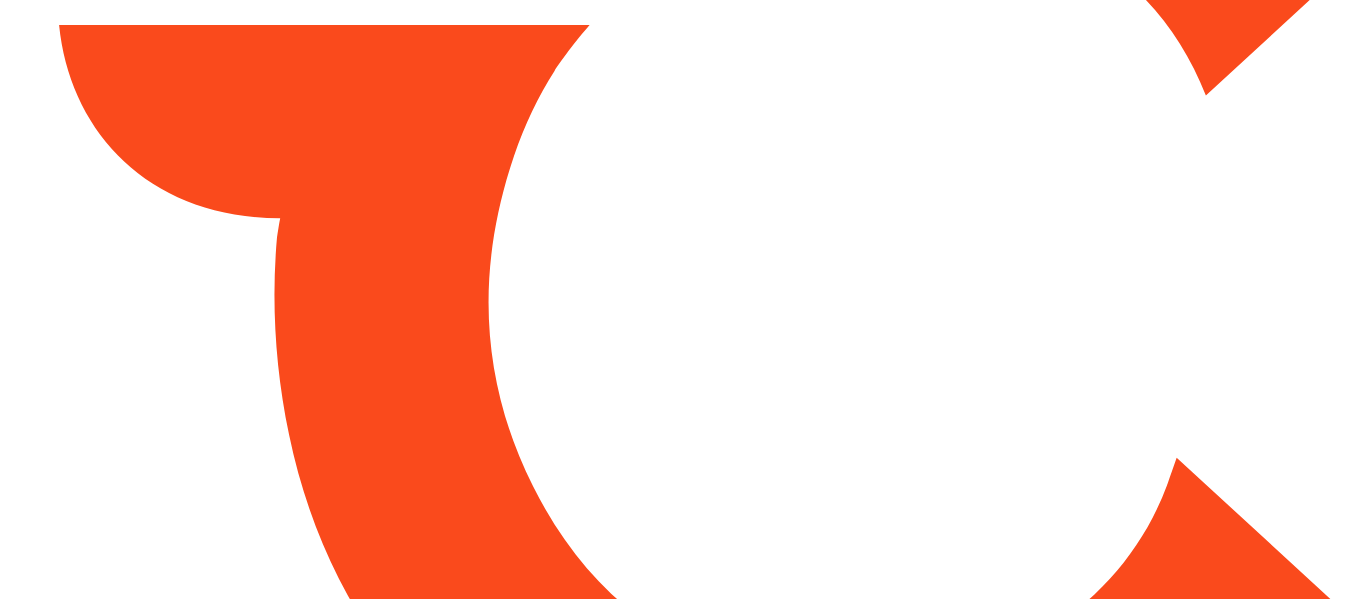 scroll, scrollTop: 0, scrollLeft: 0, axis: both 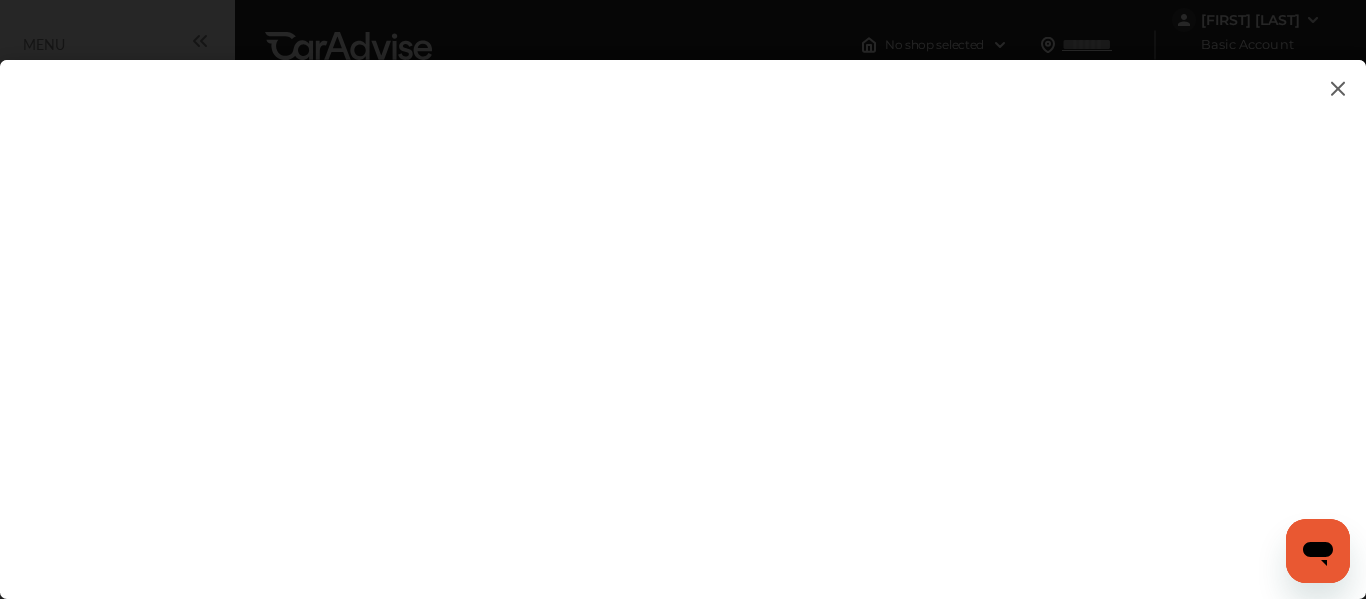 click at bounding box center [683, 309] 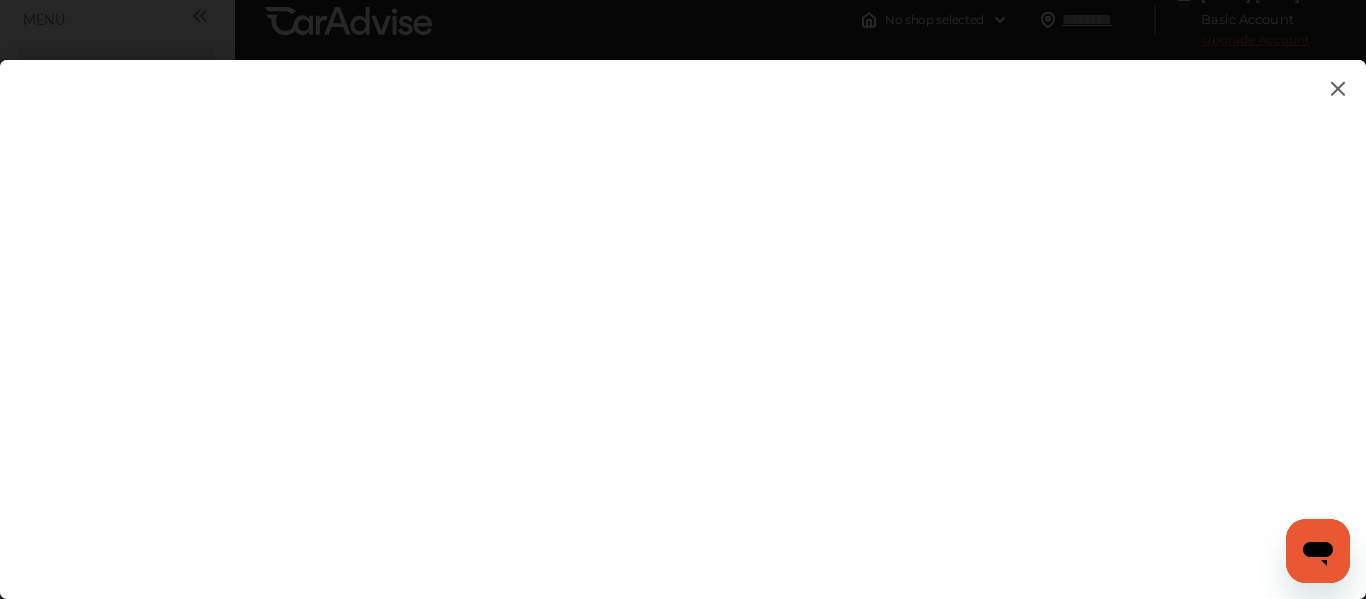 scroll, scrollTop: 0, scrollLeft: 0, axis: both 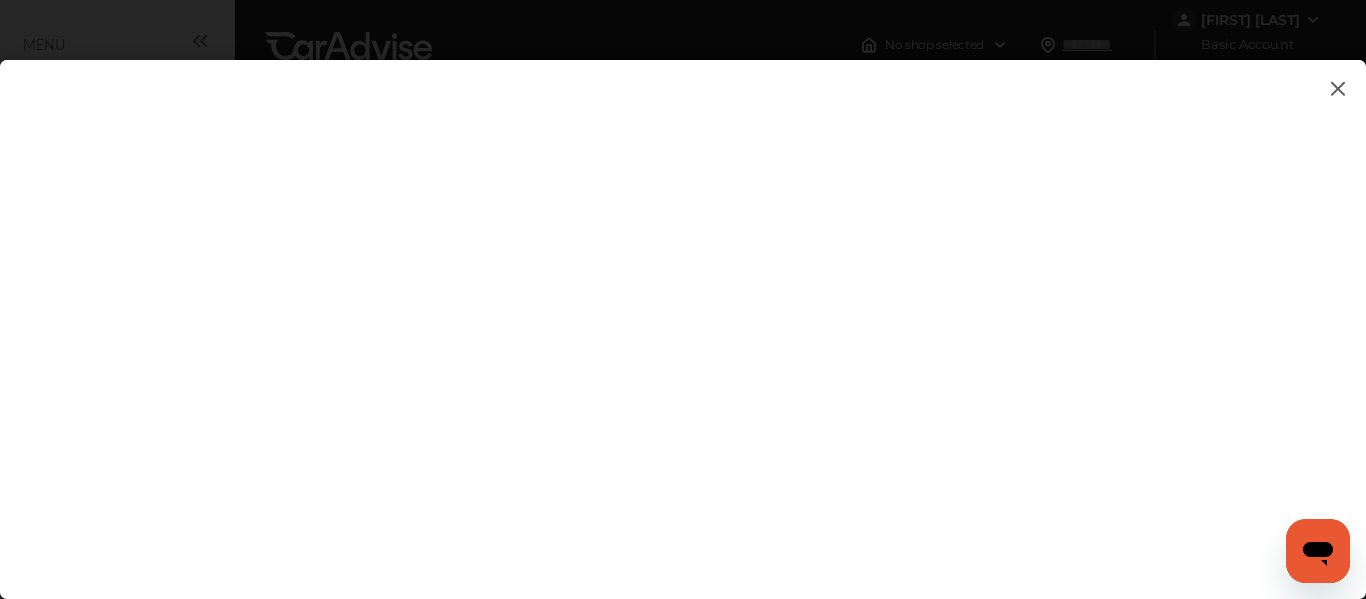click at bounding box center (1338, 88) 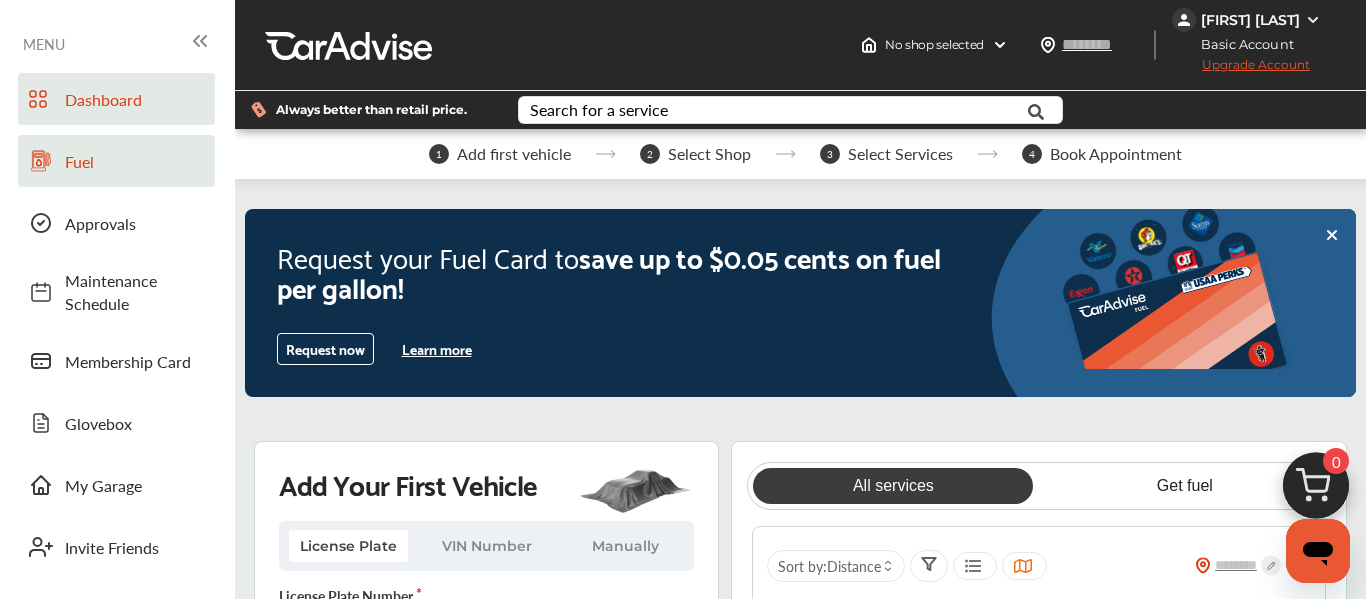 click on "Fuel" at bounding box center [135, 161] 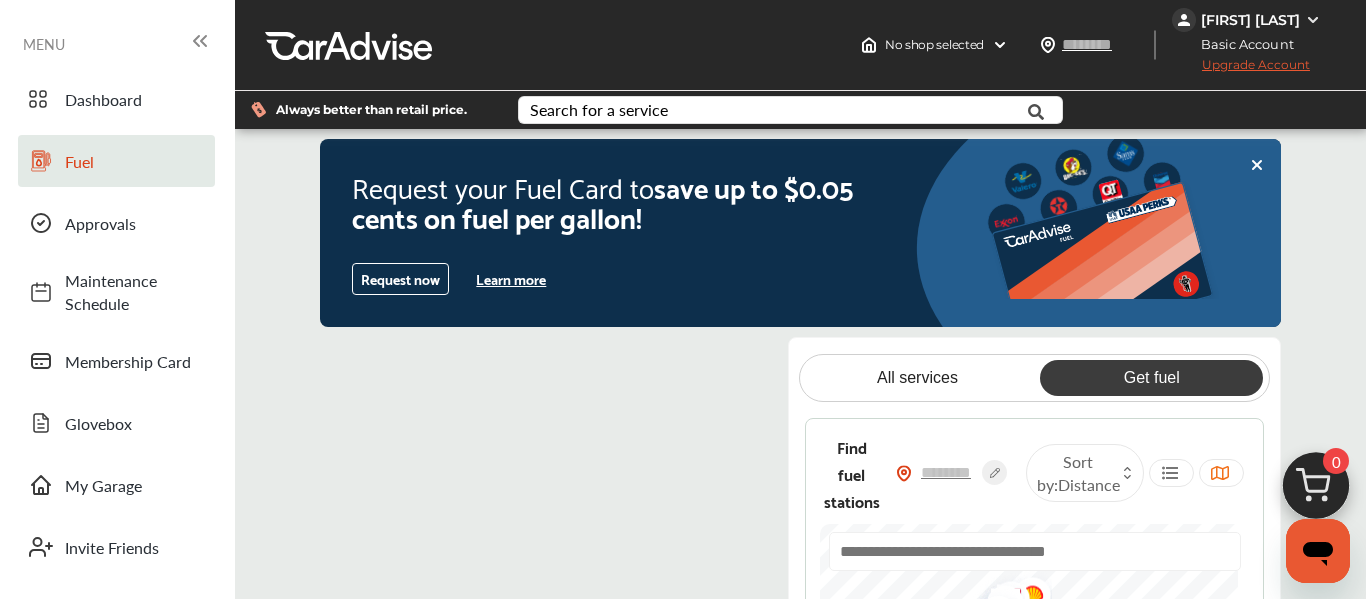 click on "Request now" at bounding box center [400, 279] 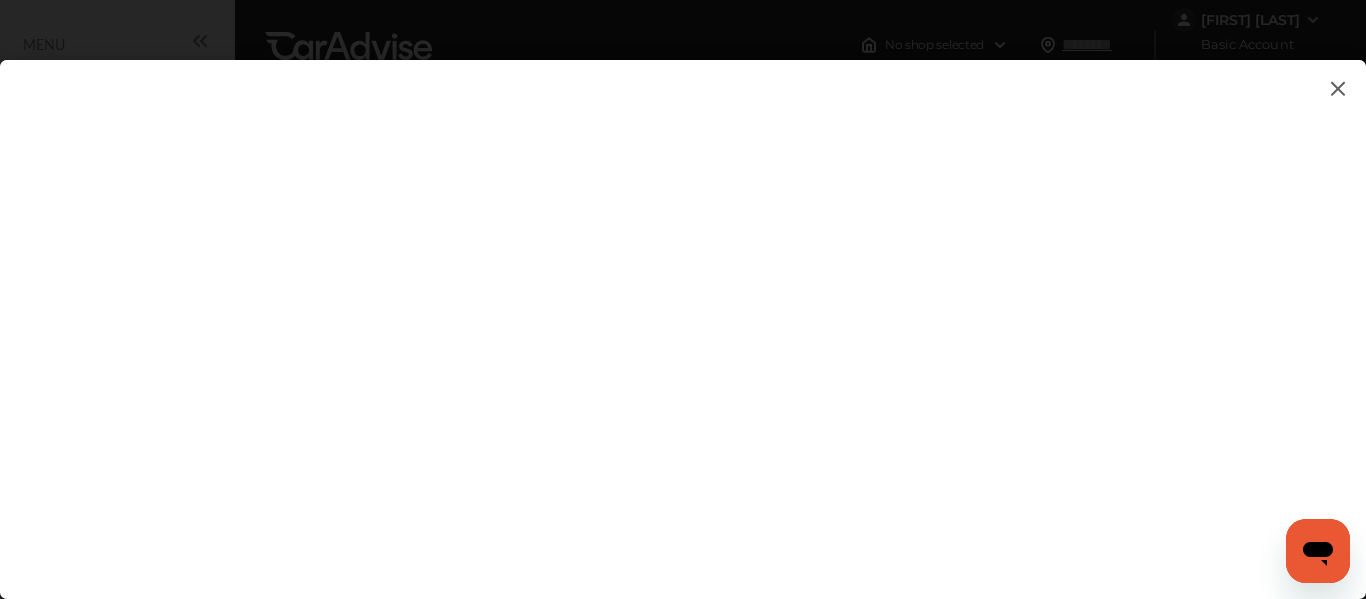 click at bounding box center [683, 309] 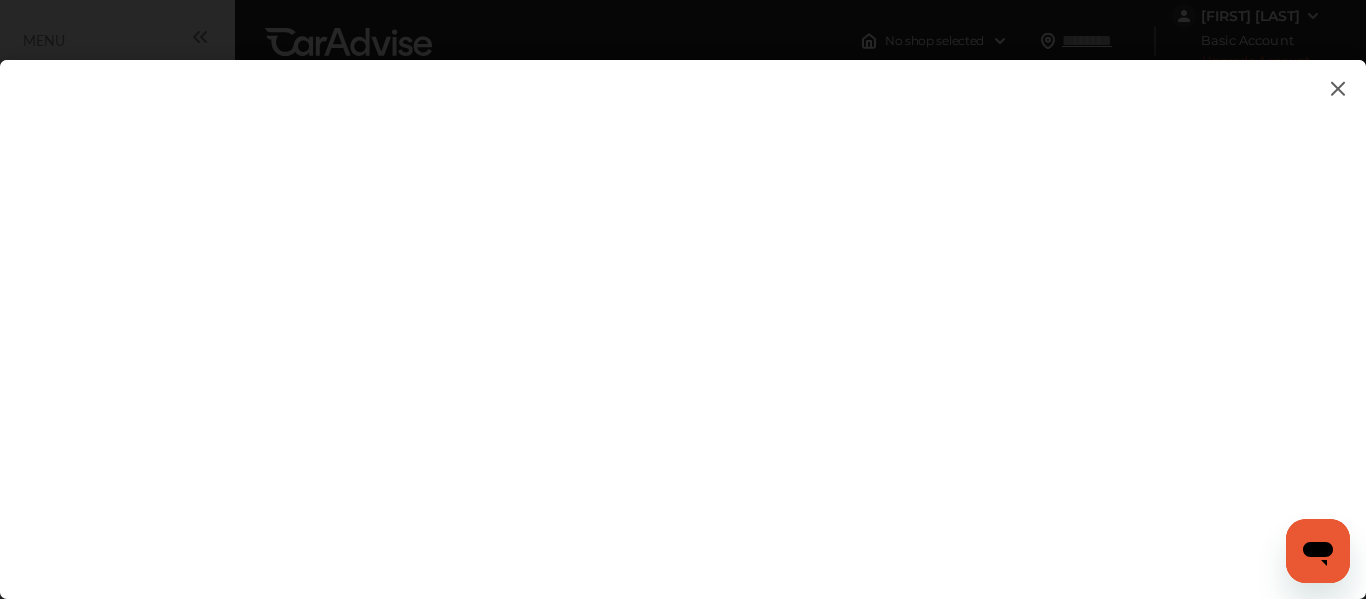 scroll, scrollTop: 0, scrollLeft: 0, axis: both 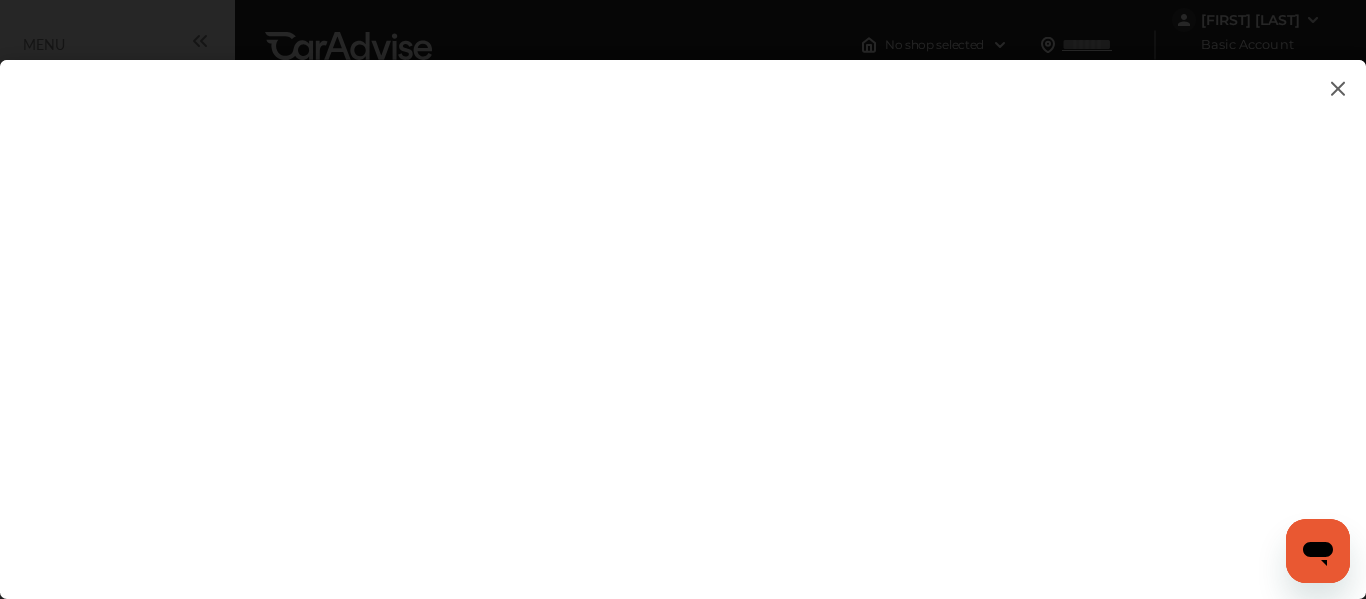 click at bounding box center (683, 309) 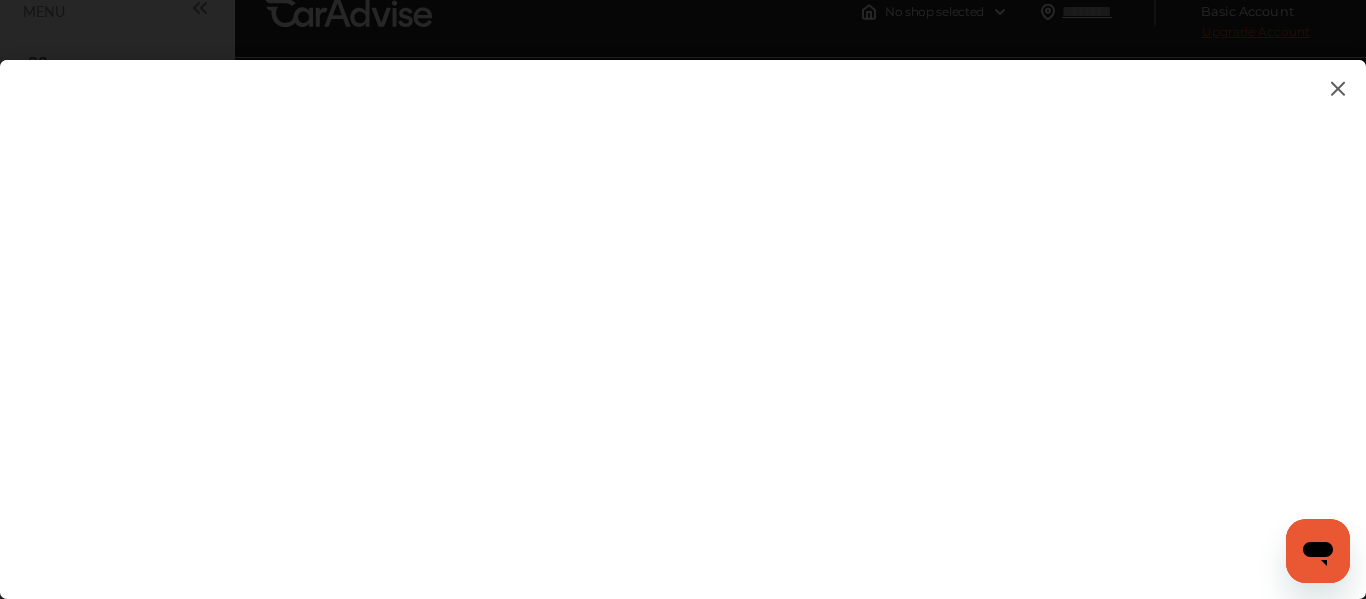 scroll, scrollTop: 0, scrollLeft: 0, axis: both 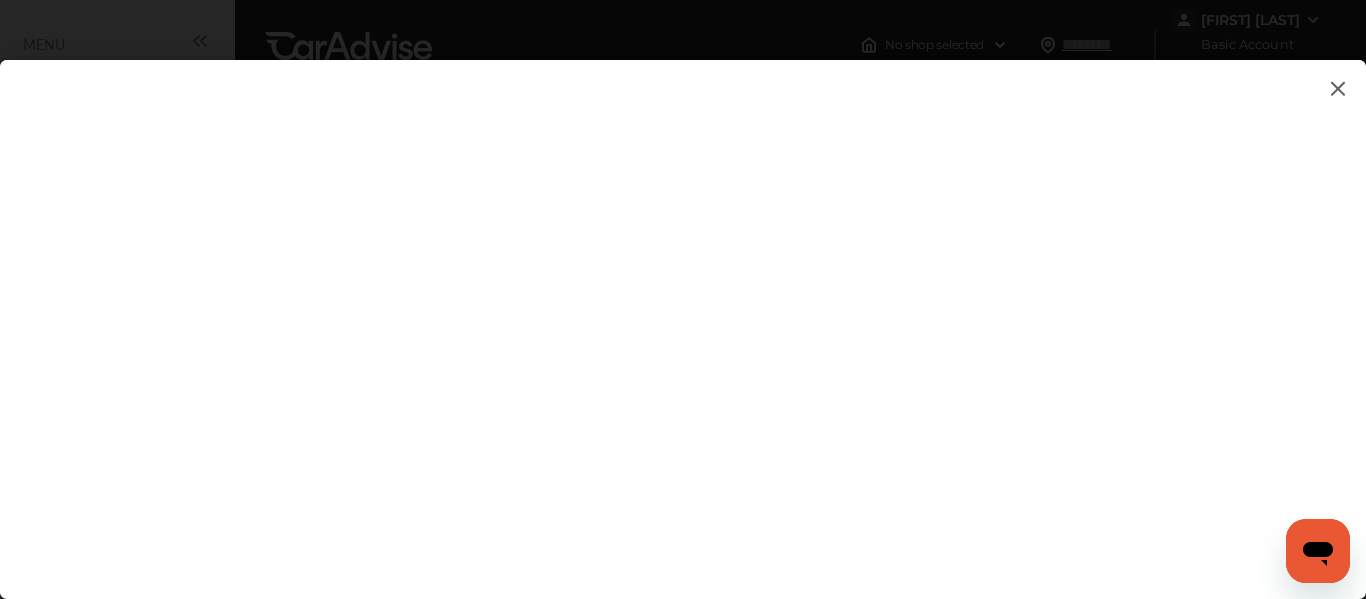 click at bounding box center (683, 309) 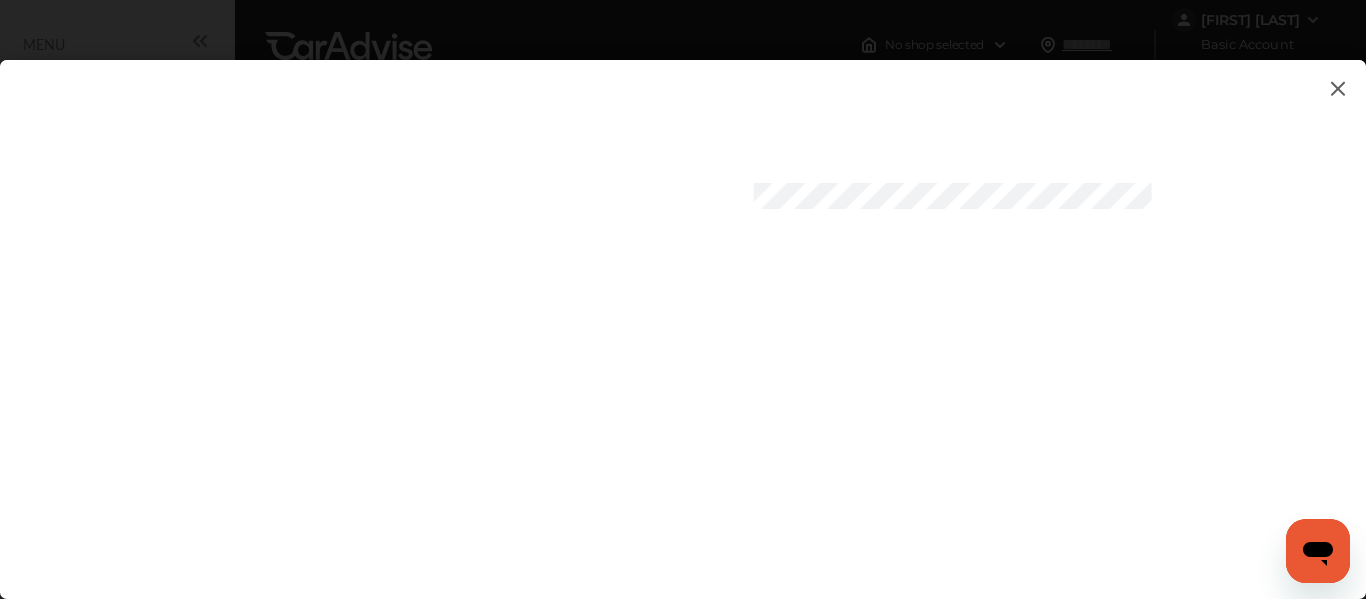 click at bounding box center [683, 309] 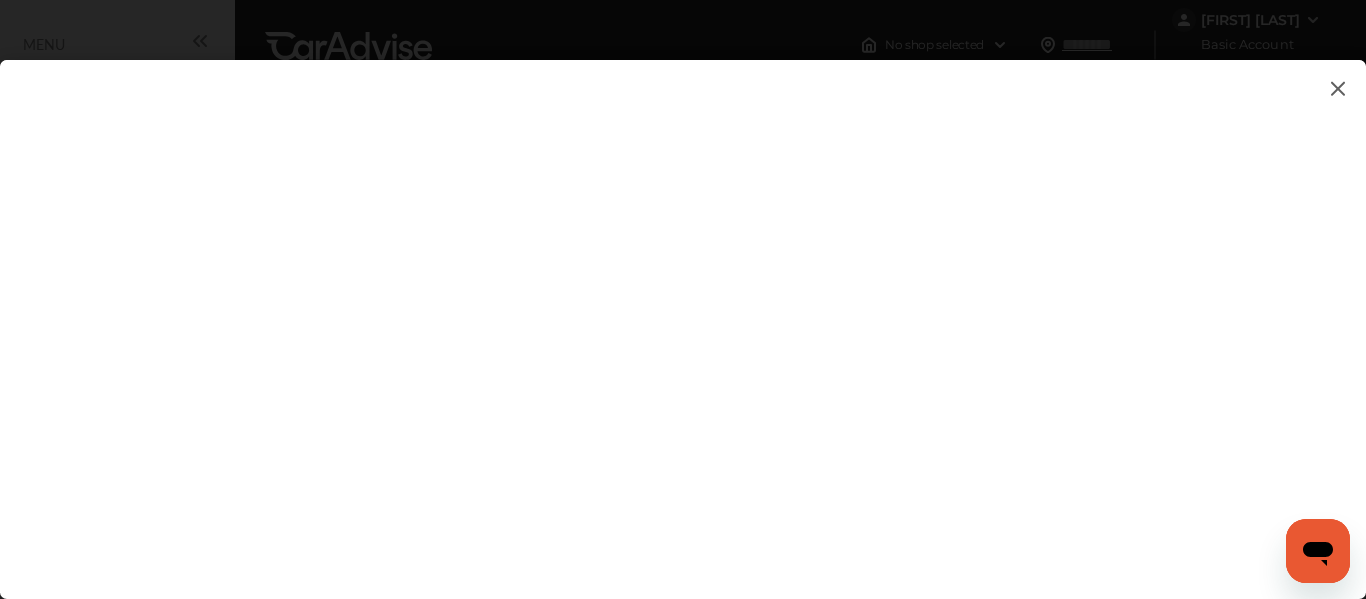 click at bounding box center (1338, 88) 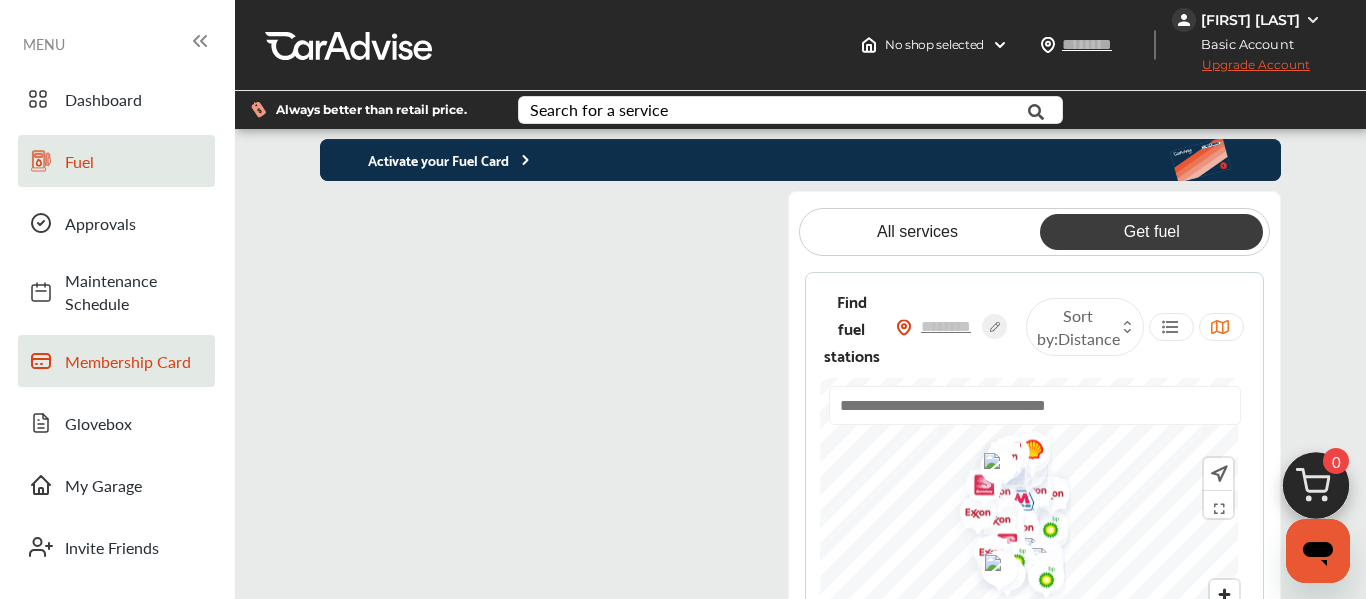 click on "Membership Card" at bounding box center [116, 361] 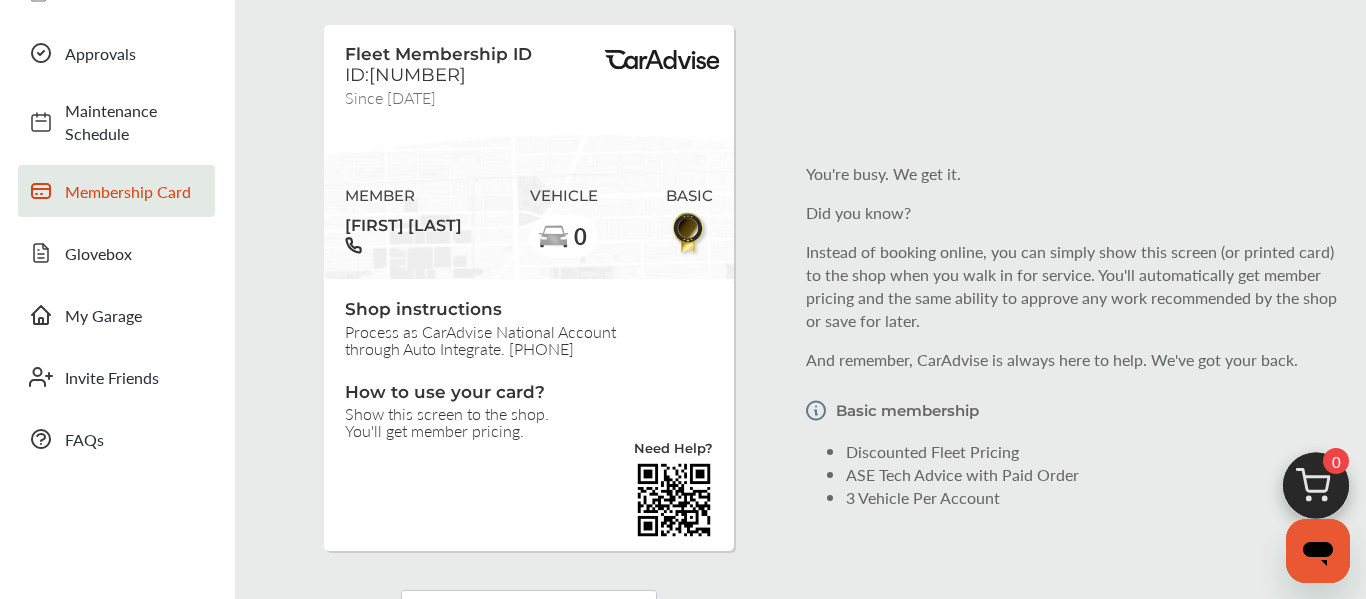 scroll, scrollTop: 168, scrollLeft: 0, axis: vertical 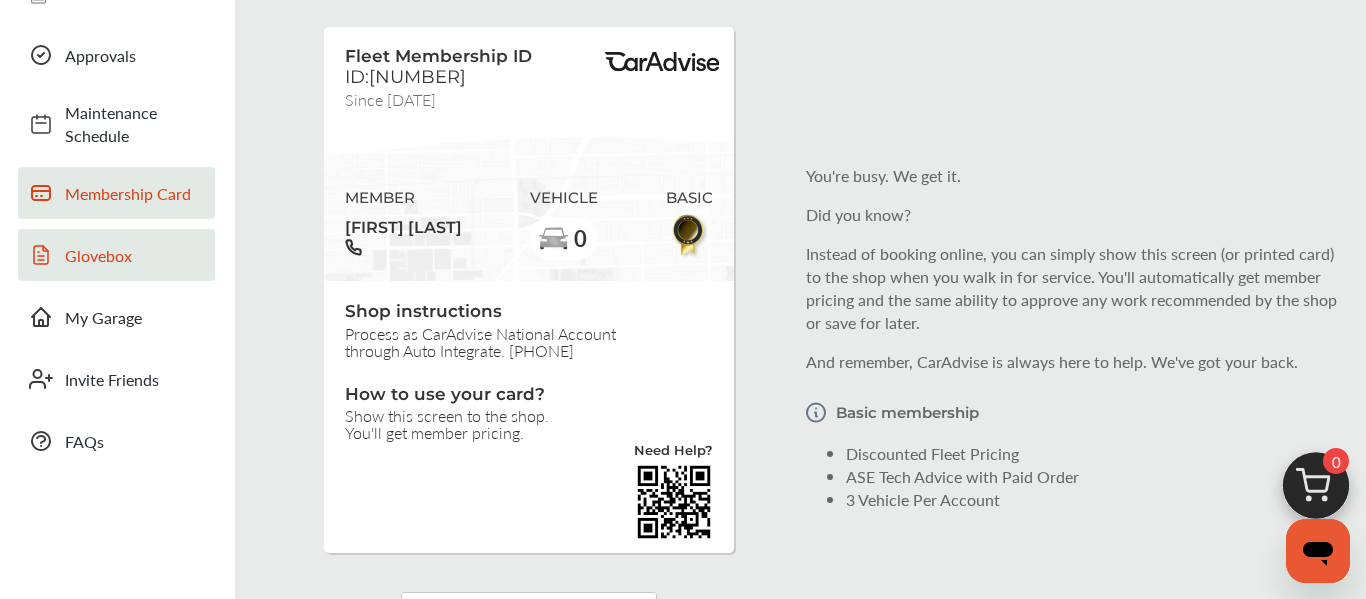 click on "Glovebox" at bounding box center [116, 255] 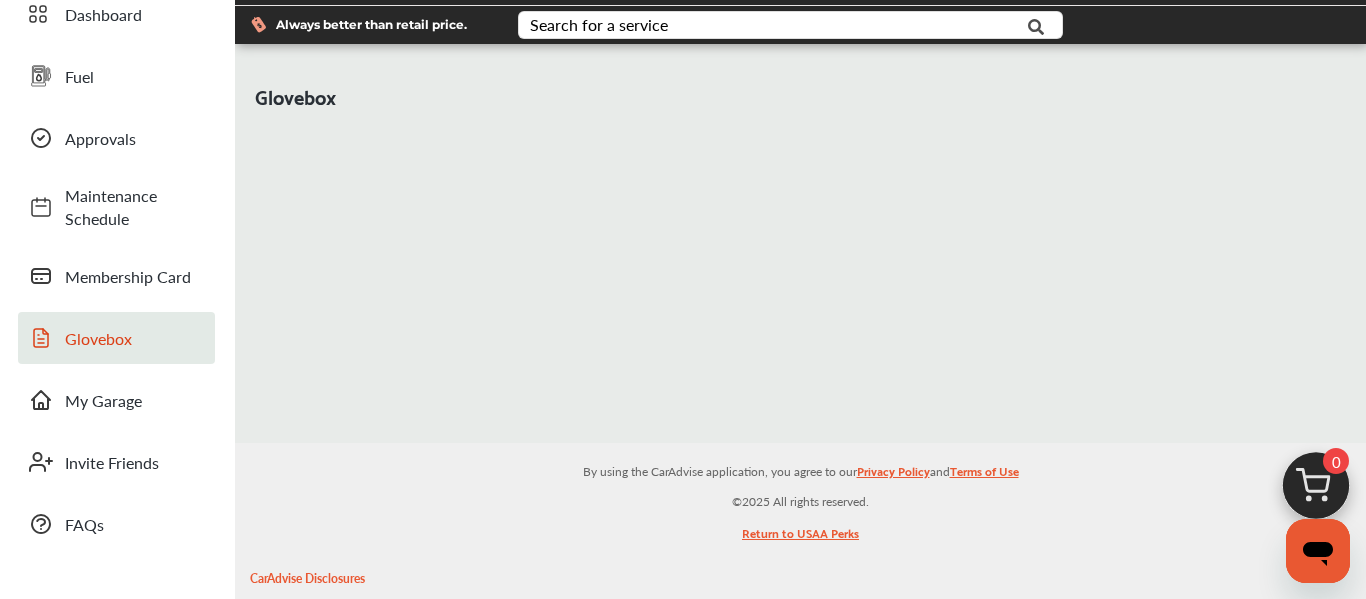 scroll, scrollTop: 127, scrollLeft: 0, axis: vertical 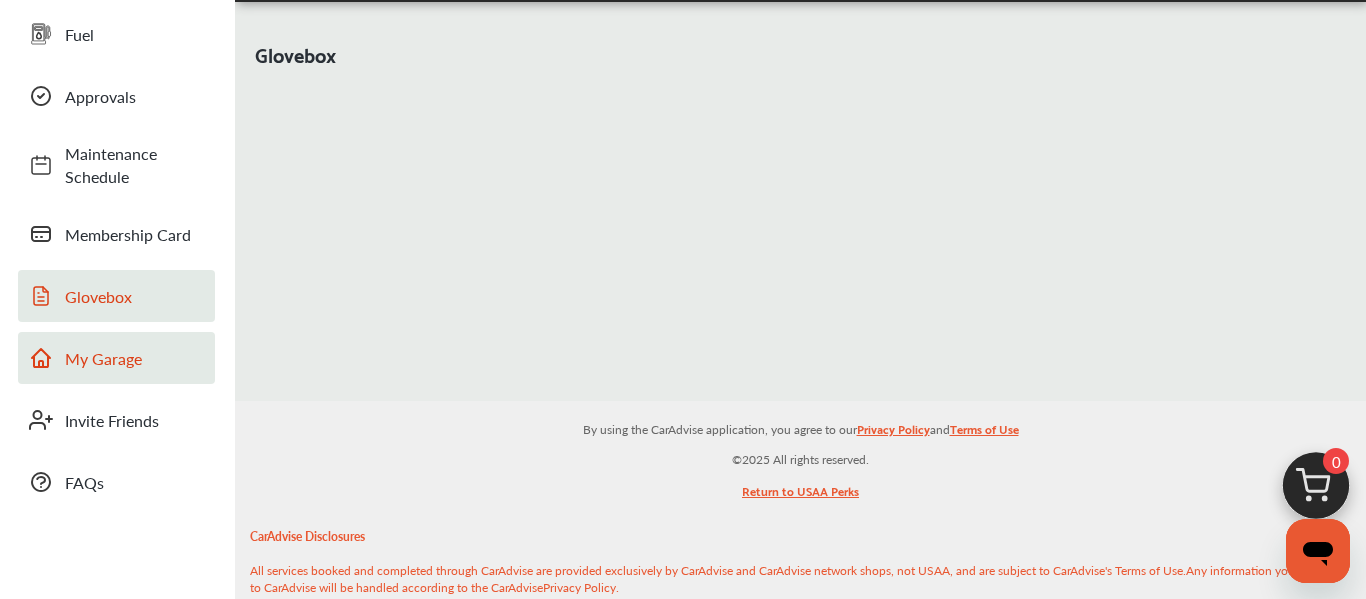 click on "My Garage" at bounding box center [116, 358] 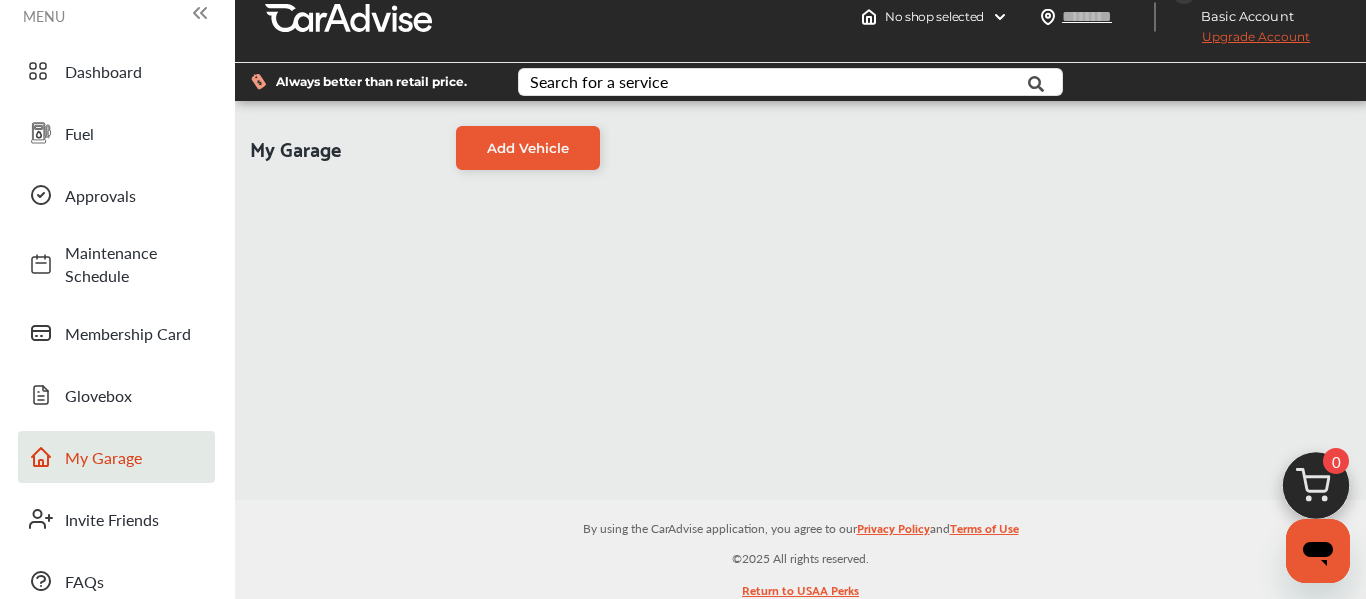 scroll, scrollTop: 31, scrollLeft: 0, axis: vertical 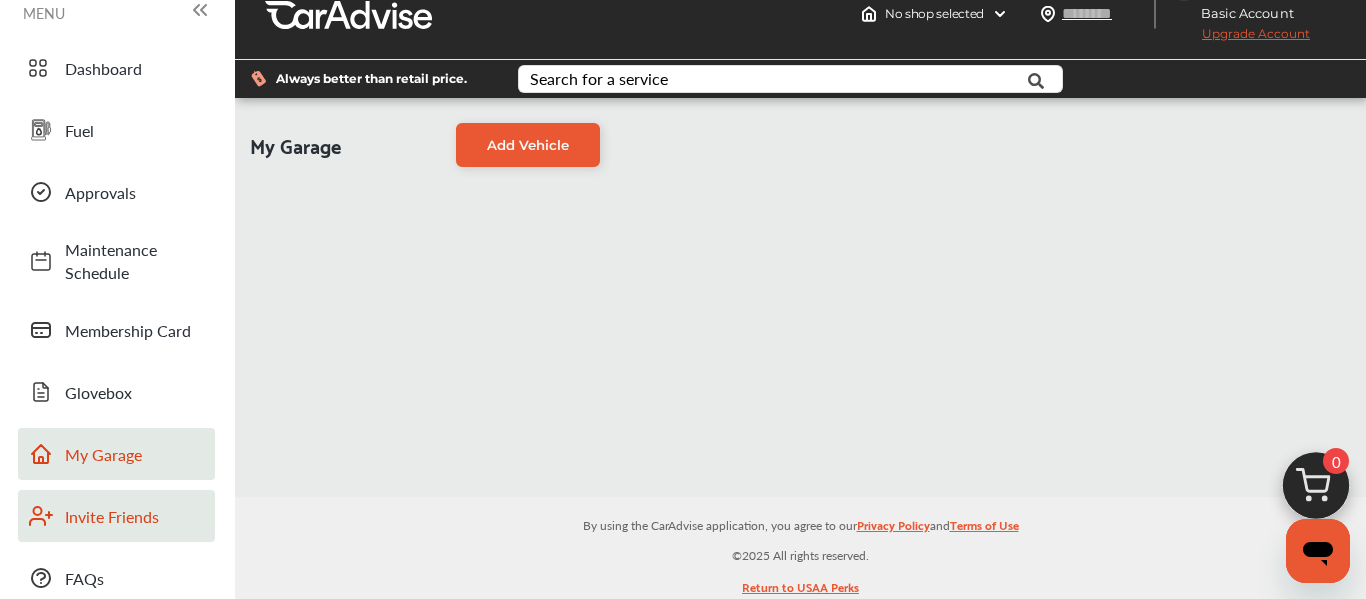 click on "Invite Friends" at bounding box center [116, 516] 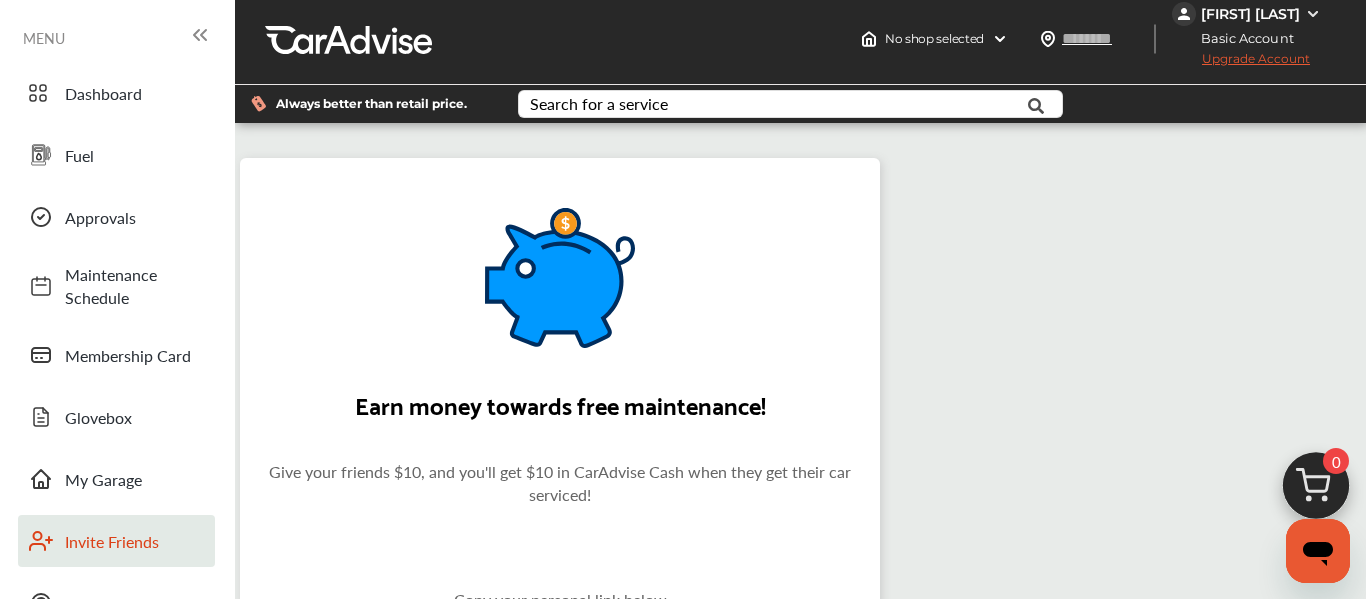 scroll, scrollTop: 0, scrollLeft: 0, axis: both 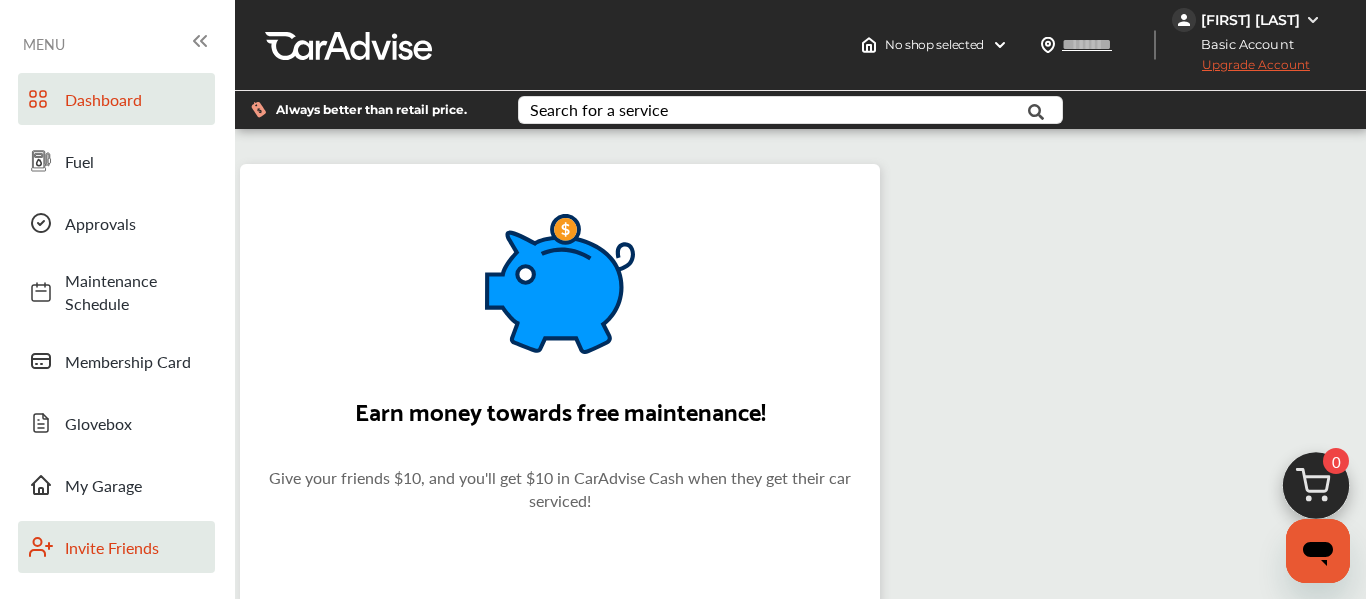 click on "Dashboard" at bounding box center [135, 99] 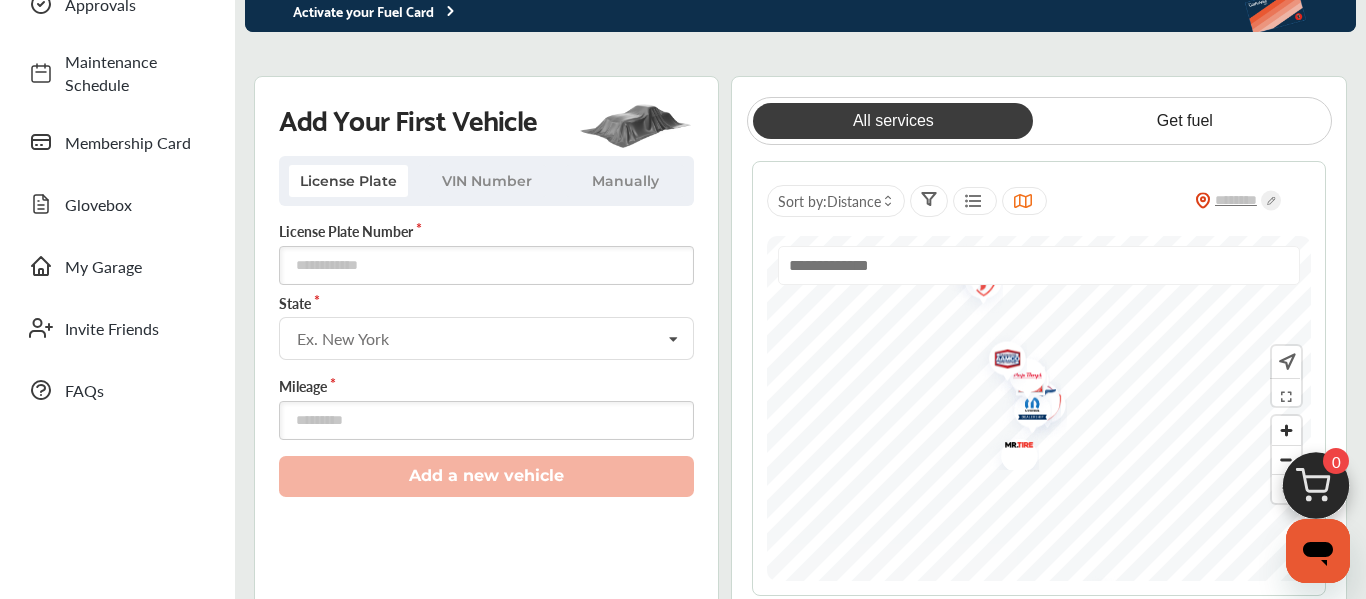 scroll, scrollTop: 238, scrollLeft: 0, axis: vertical 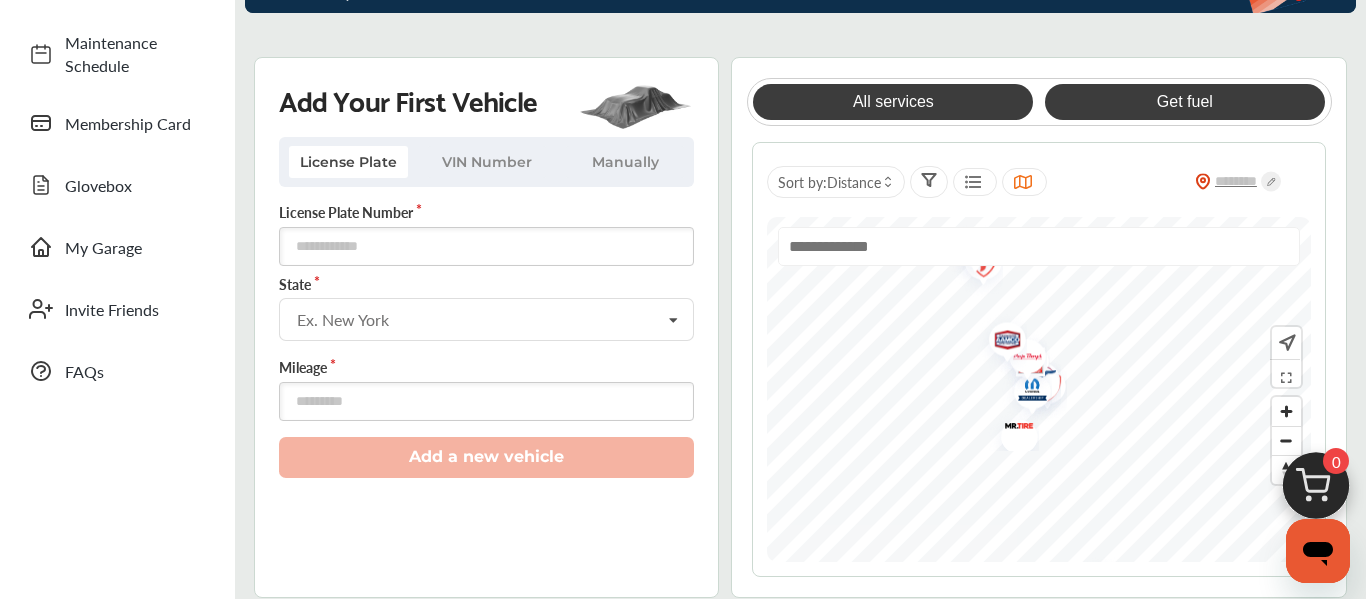 click on "Get fuel" at bounding box center (1185, 102) 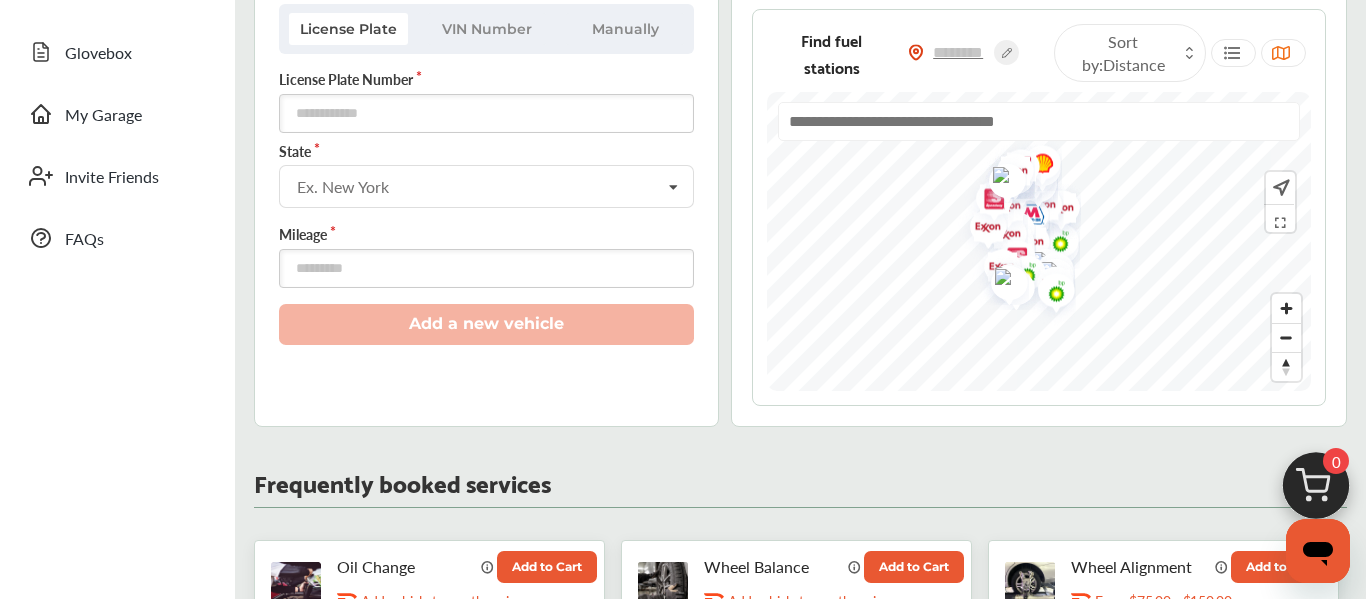 scroll, scrollTop: 374, scrollLeft: 0, axis: vertical 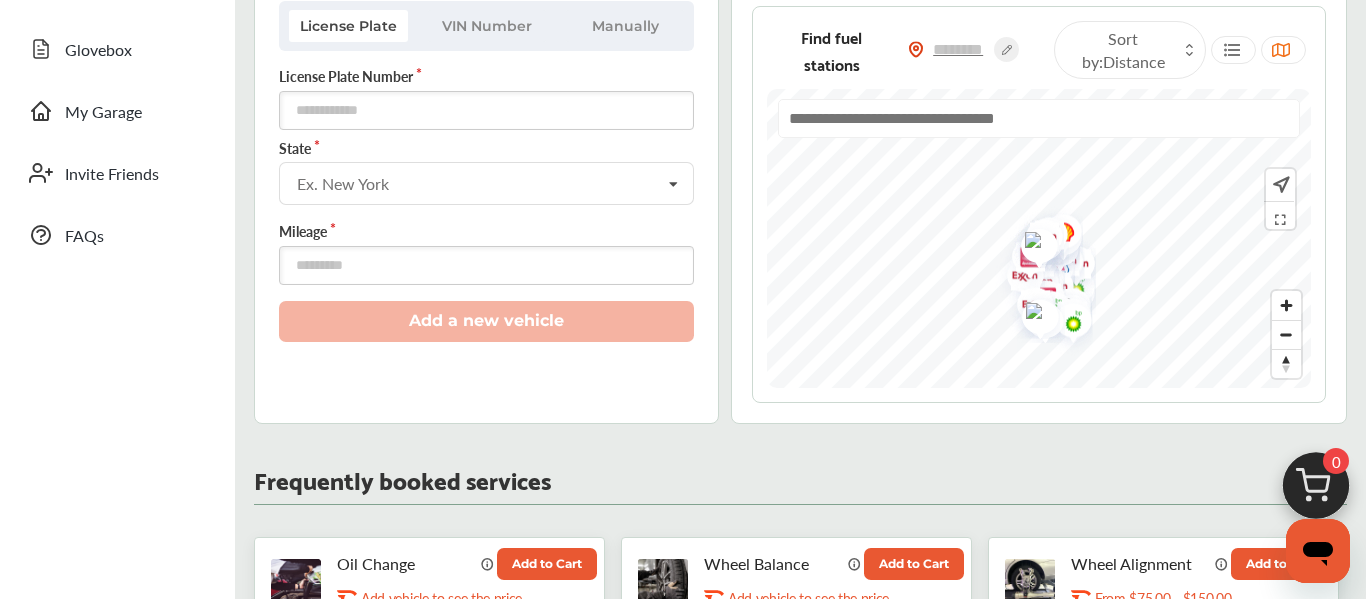 click at bounding box center [1039, 118] 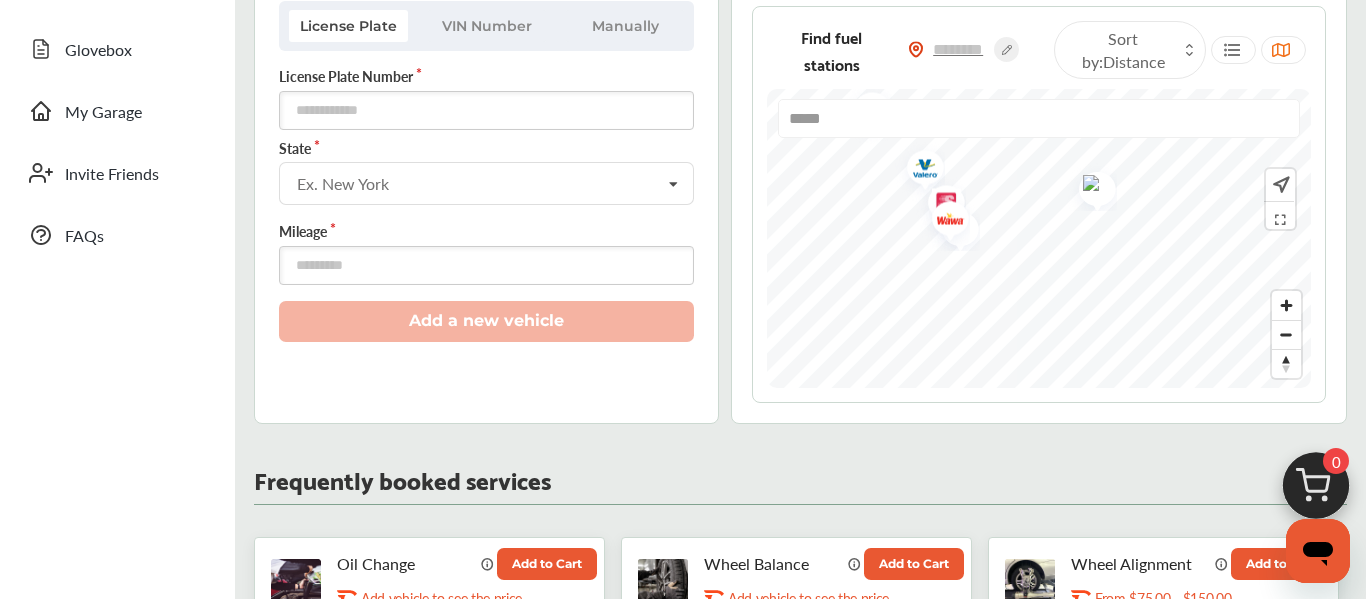 type on "*****" 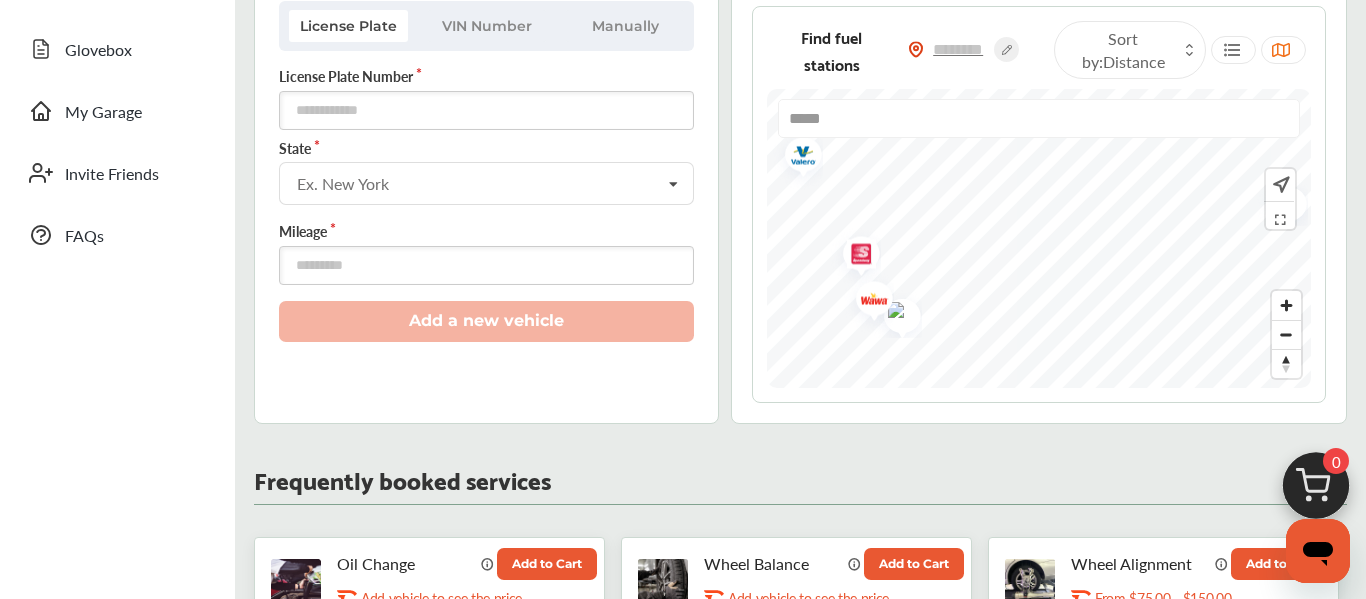 click at bounding box center [867, 301] 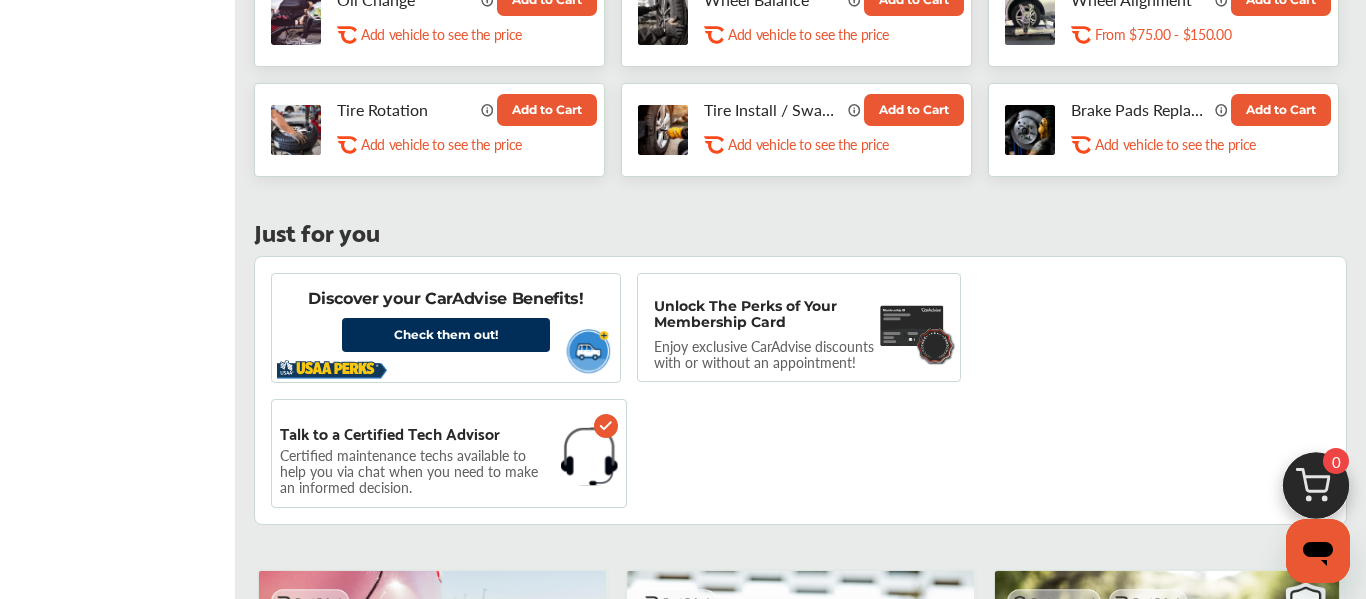 scroll, scrollTop: 968, scrollLeft: 0, axis: vertical 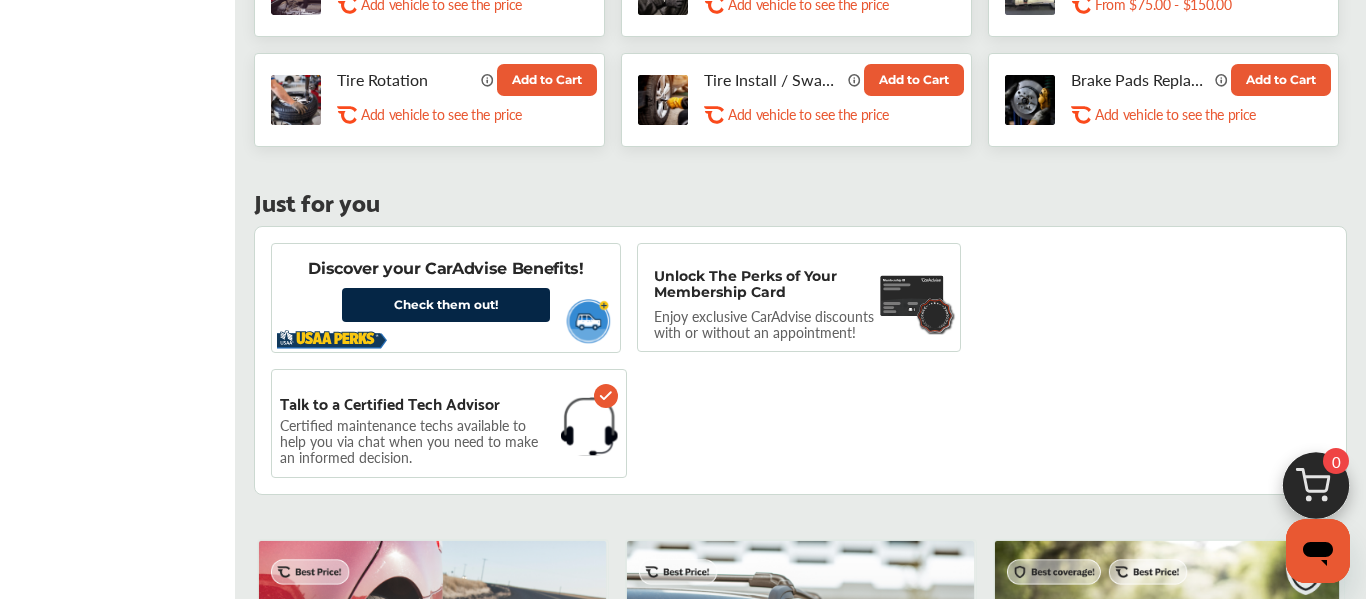 click on "Check them out!" at bounding box center (446, 305) 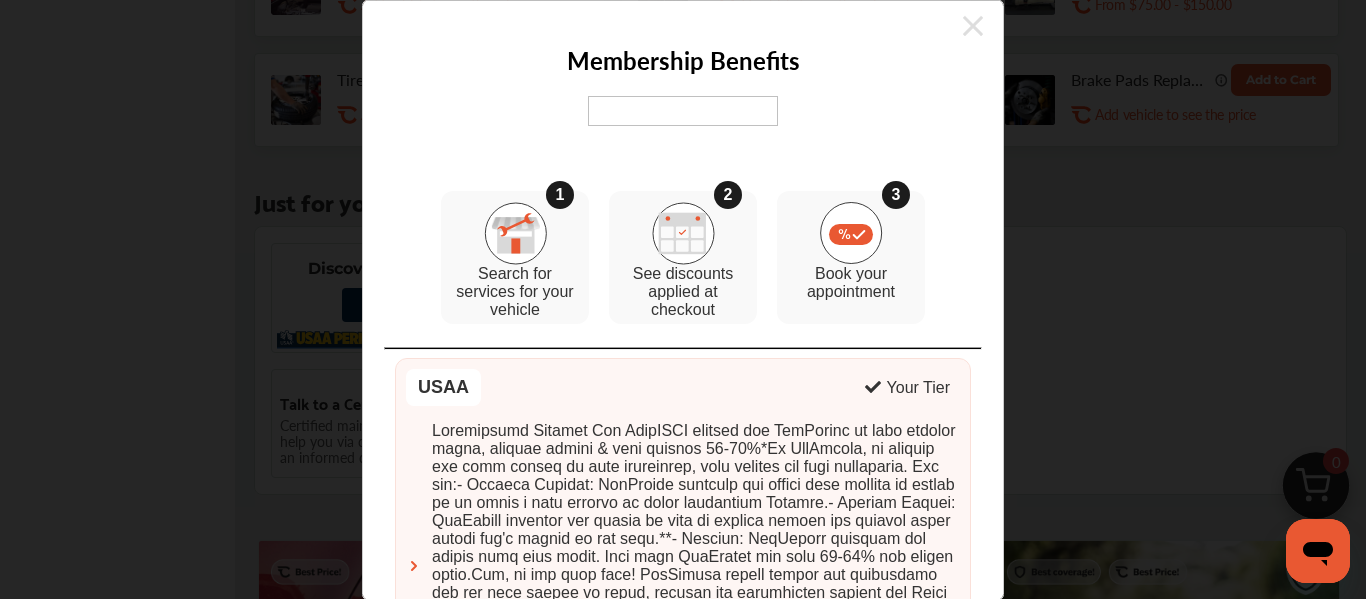 click at bounding box center (683, 112) 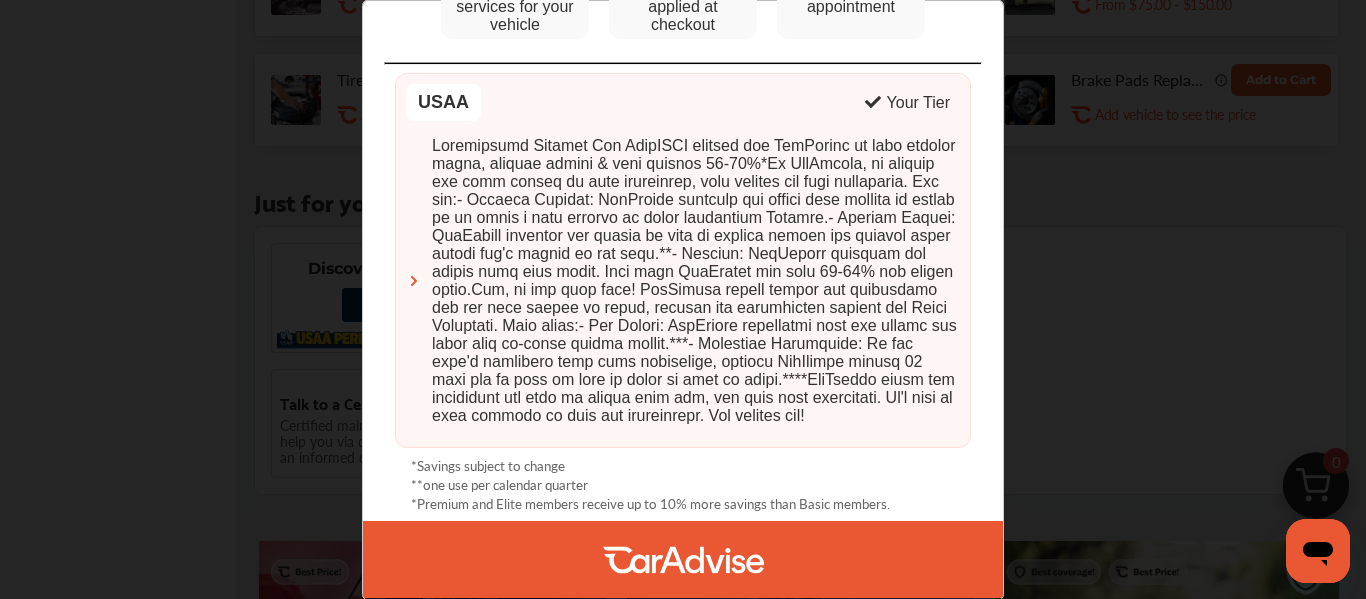 scroll, scrollTop: 301, scrollLeft: 0, axis: vertical 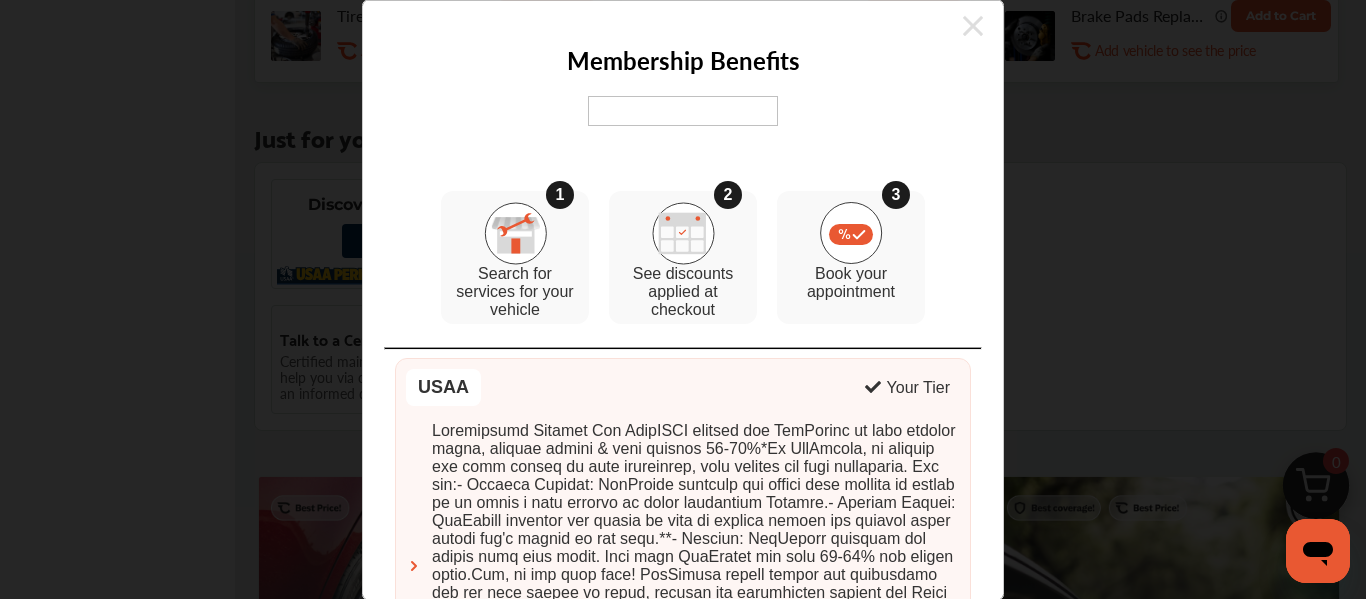 click 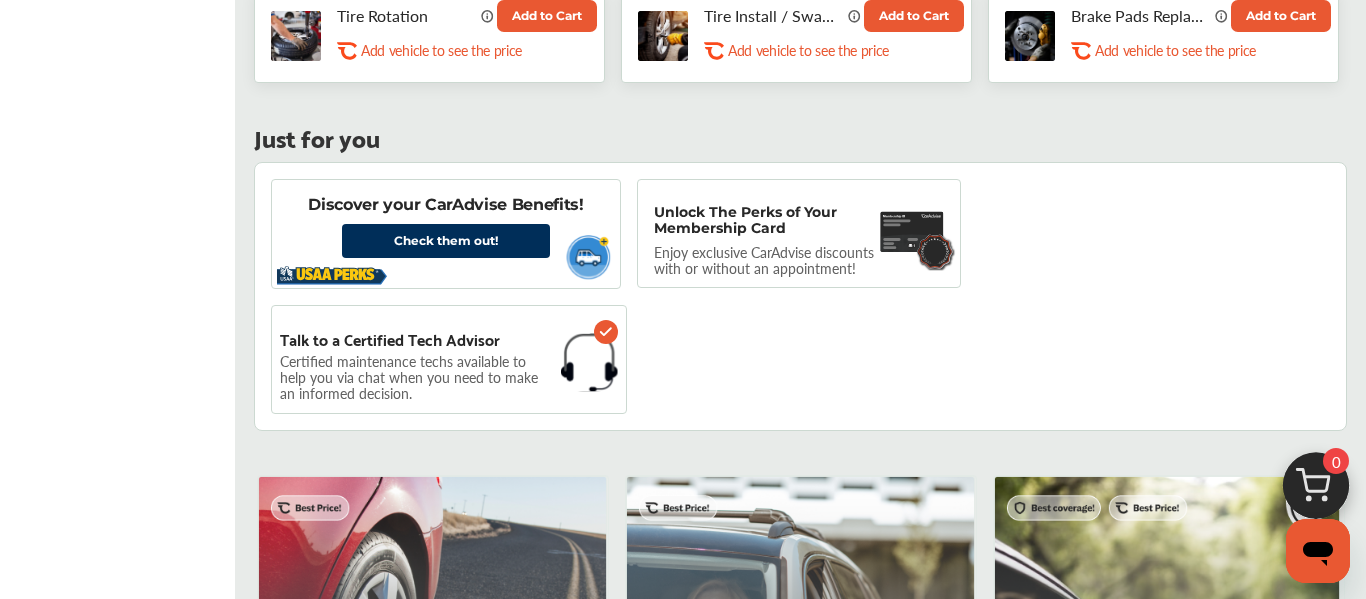 click on "Enjoy exclusive CarAdvise discounts with or without an appointment!" at bounding box center (774, 260) 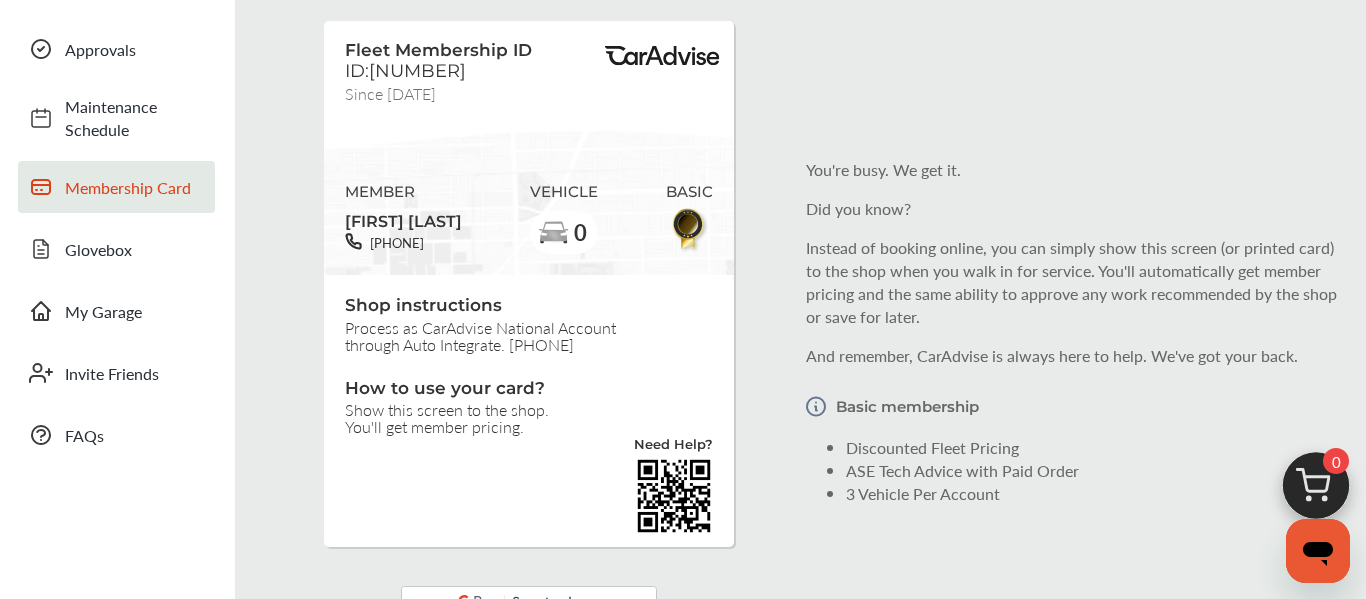 scroll, scrollTop: 0, scrollLeft: 0, axis: both 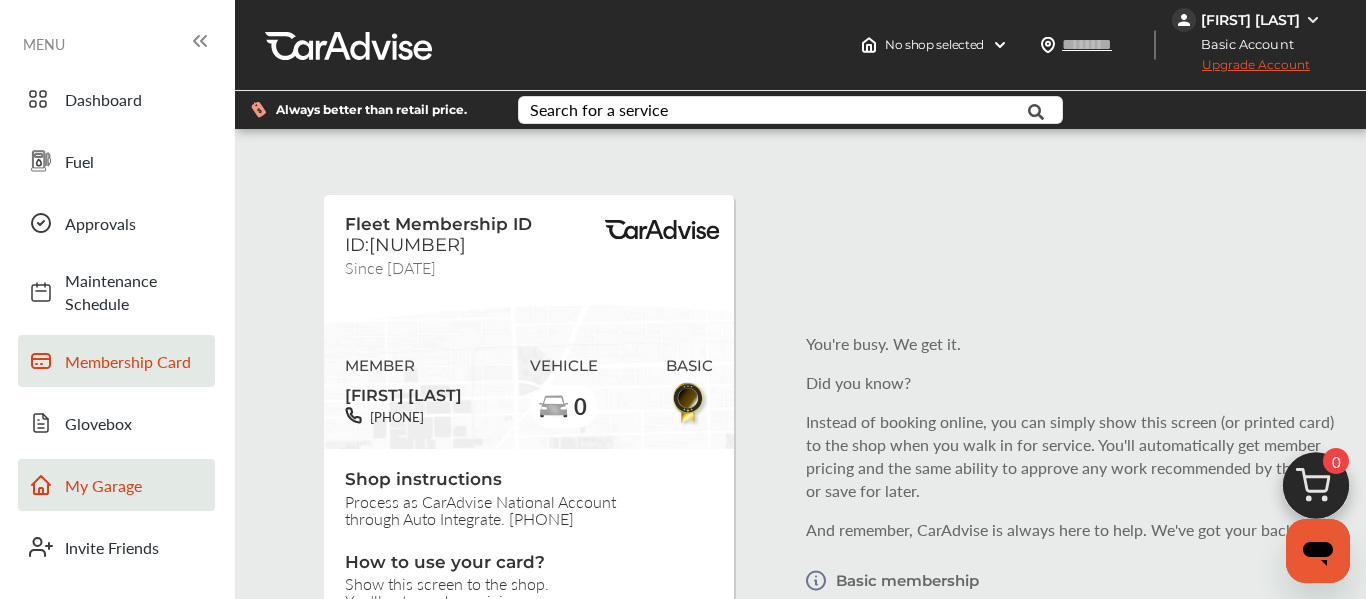 click on "My Garage" at bounding box center [135, 485] 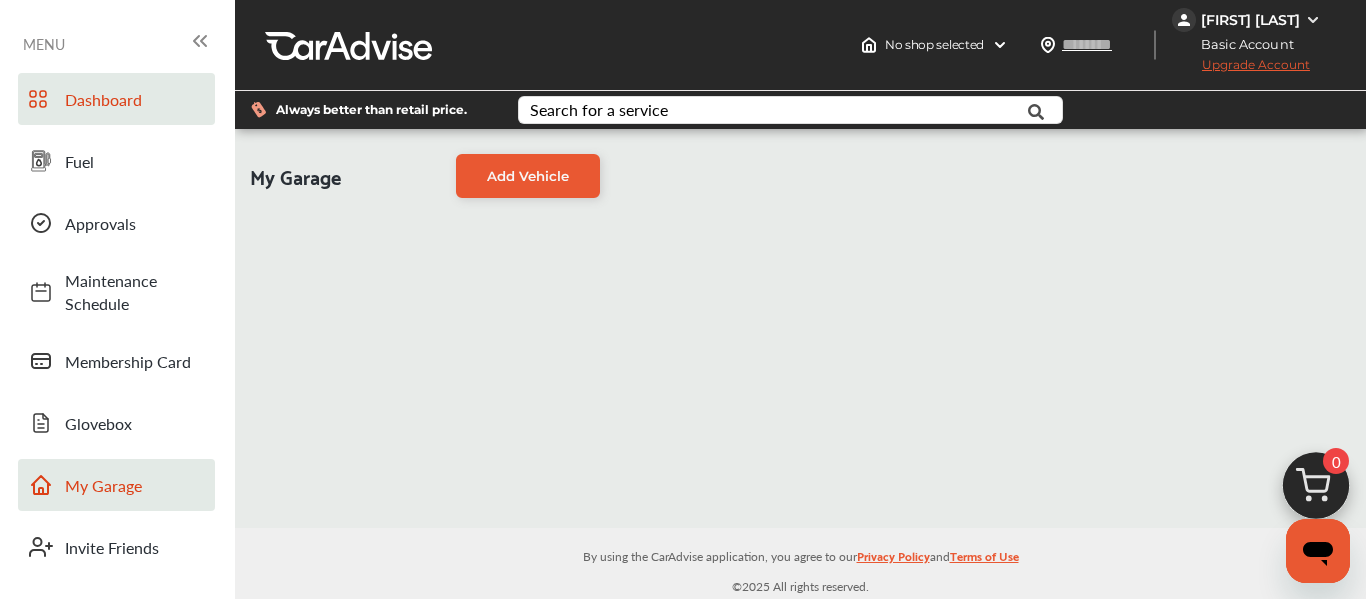 click on "Dashboard" at bounding box center (116, 99) 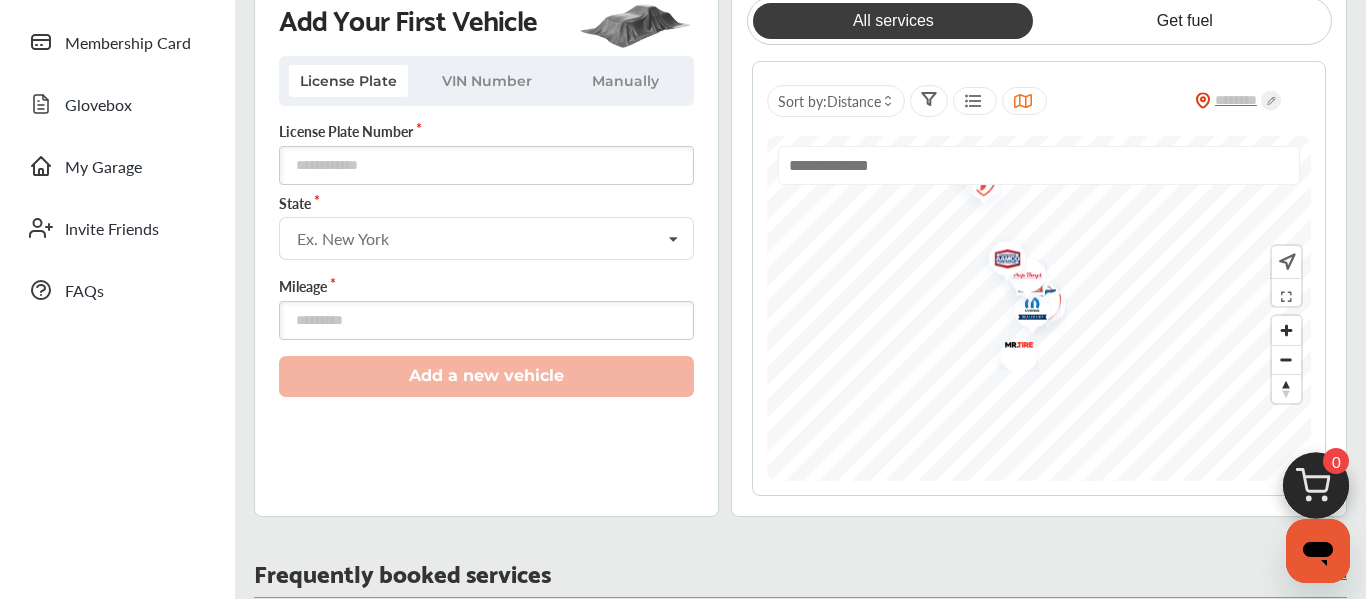 scroll, scrollTop: 296, scrollLeft: 0, axis: vertical 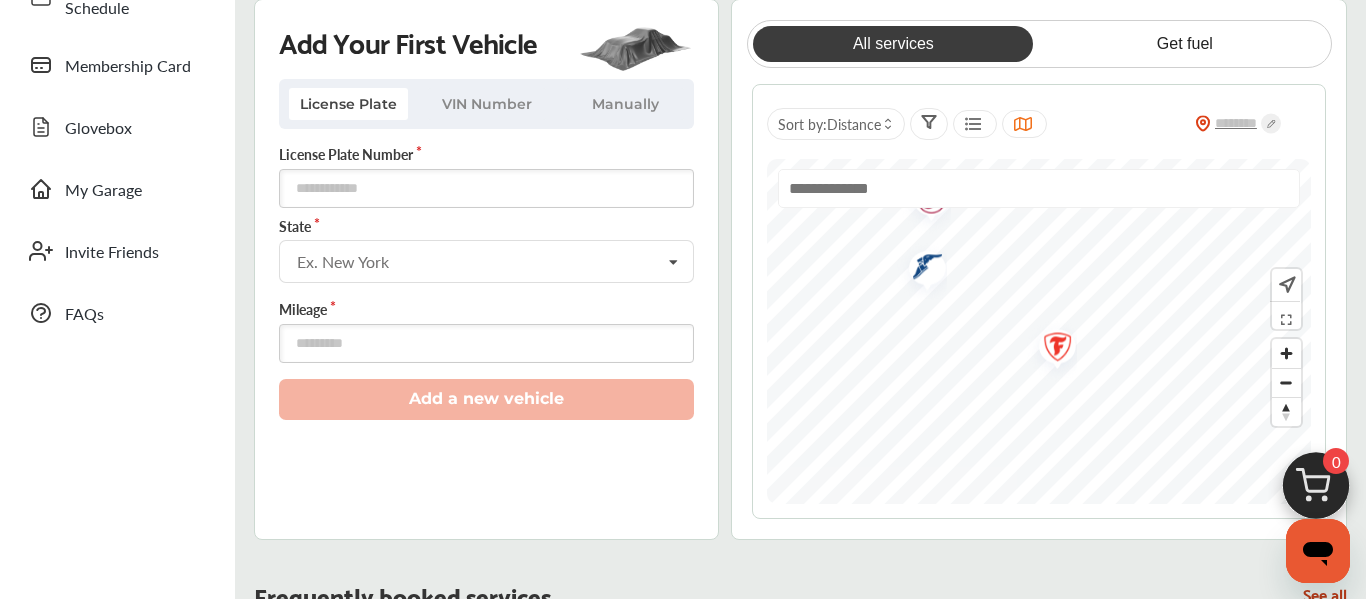 click at bounding box center (1050, 349) 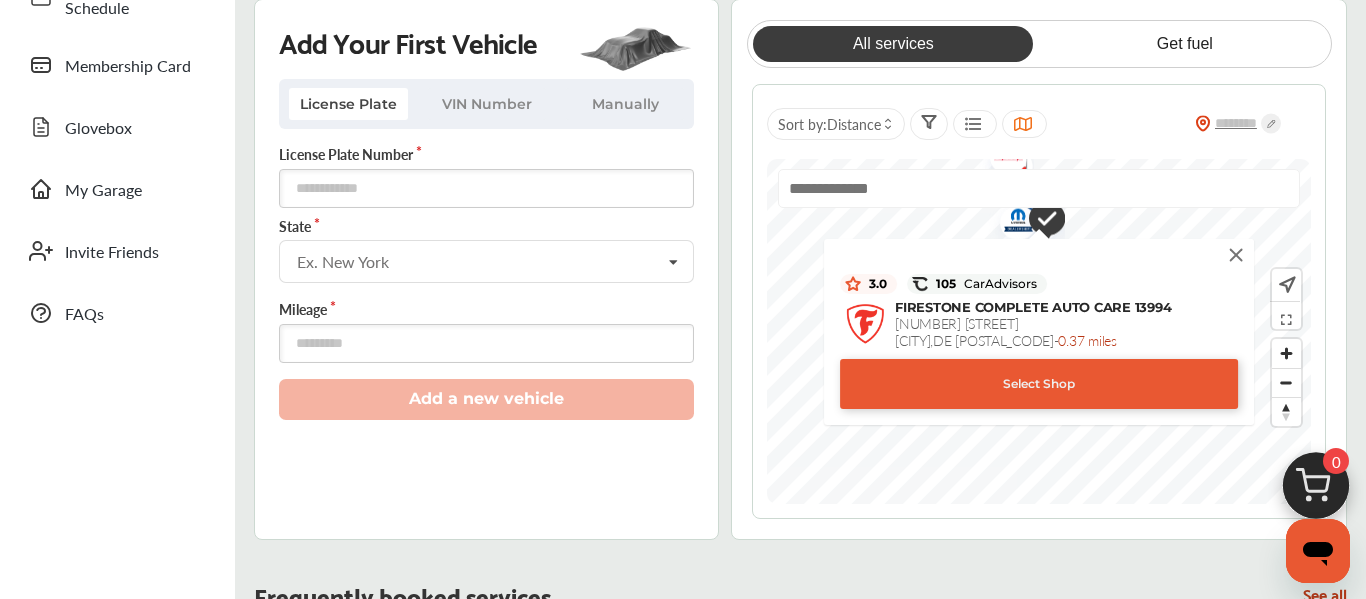 click on "Select Shop" at bounding box center [1039, 384] 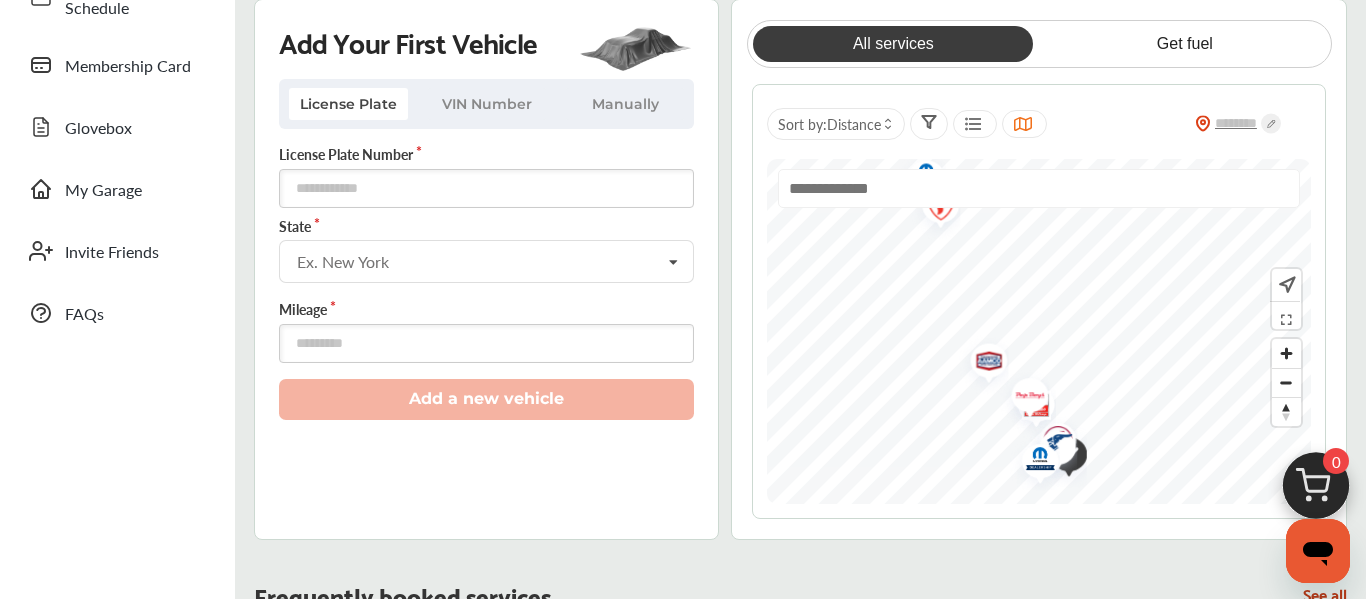 click on "My Account
Dashboard
Approvals
Maintenance Schedule
Membership Card
Fuel
Glovebox
My Garage
Invite Friends
FAQs Sign Out Close Menu Open Menu MENU
Dashboard
Fuel
Approvals
Maintenance Schedule
Membership Card
Glovebox
My Garage
Invite Friends
FAQs FIRESTONE COMPLETE AUTO CARE 13994 ,  625 S. BAY ROAD   Dover ,  DE   19901 FIRESTONE COMPLETE AUTO CARE 13994 625 S. BAY ROAD   Dover   DE   19901 Change shop Jessica Kimbro Basic   Account Upgrade Account My Account Membership Card Sign Out Always better than retail price. Search for a service Search for... All Common Services Maintenance Schedules 0 My Cart
You haven't added any services for your car yet...  Save up to 10% Today! Add Services Continue to checkout 1 Add first vehicle Select Shop 3 Select Services 4" at bounding box center (683, 3) 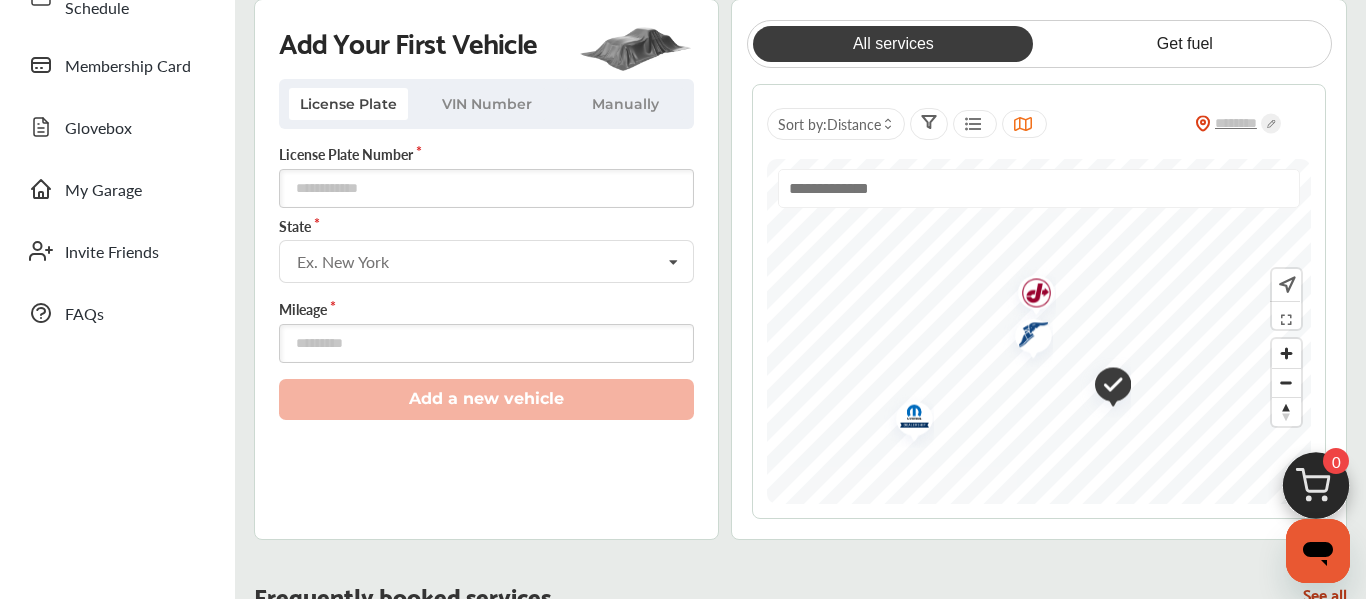 click on "Manually" at bounding box center (625, 104) 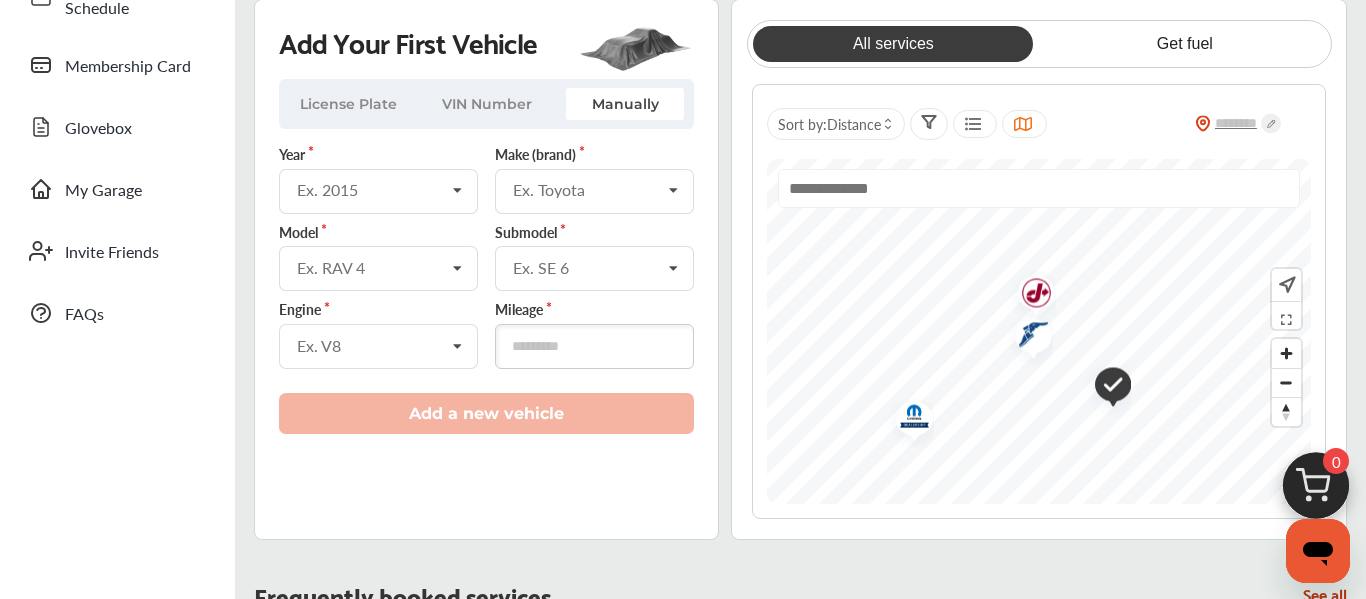 click on "License Plate" at bounding box center [348, 104] 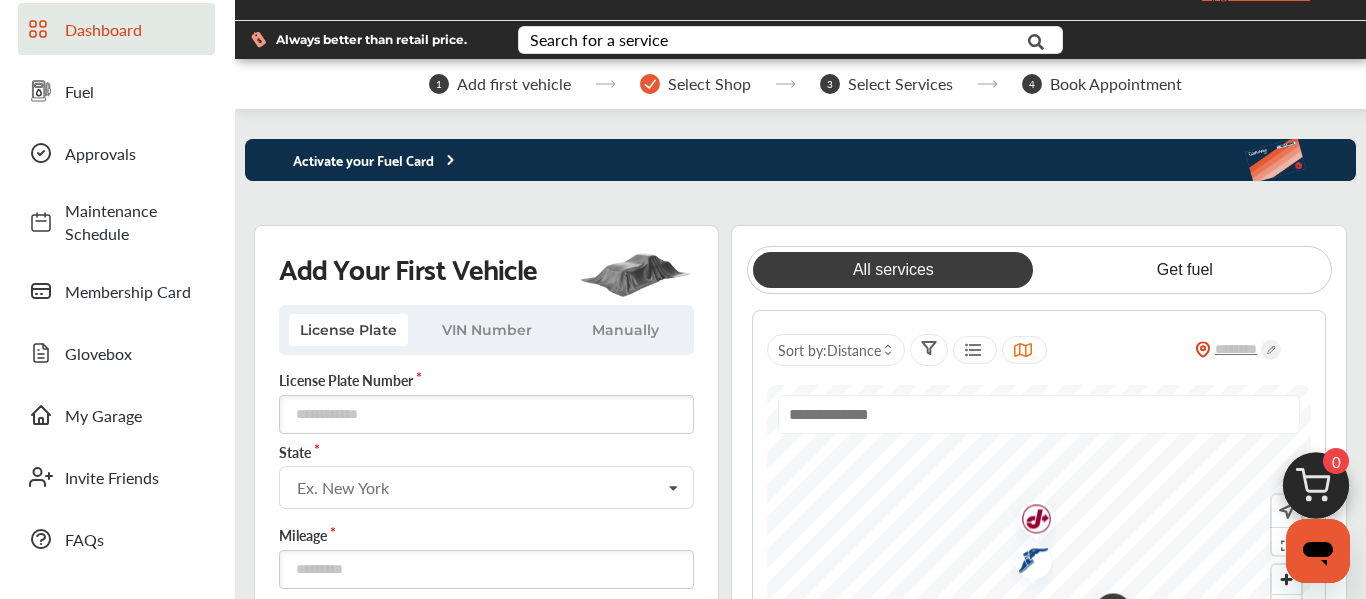 scroll, scrollTop: 0, scrollLeft: 0, axis: both 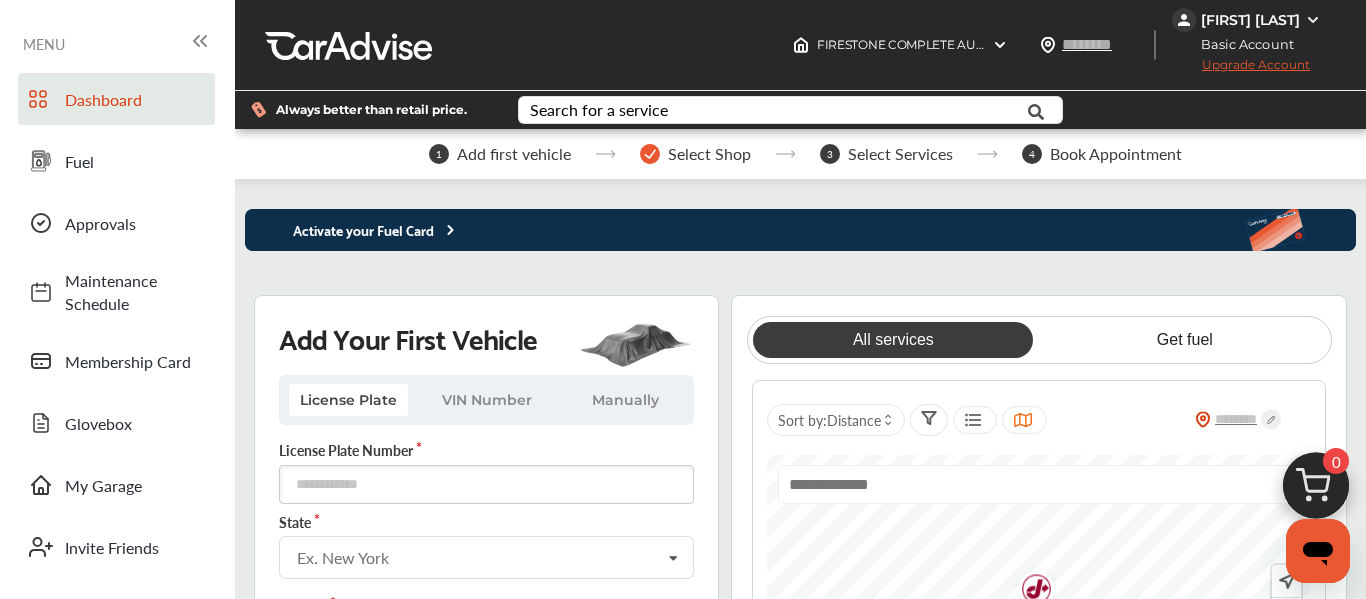 click on "Upgrade Account" at bounding box center (1241, 69) 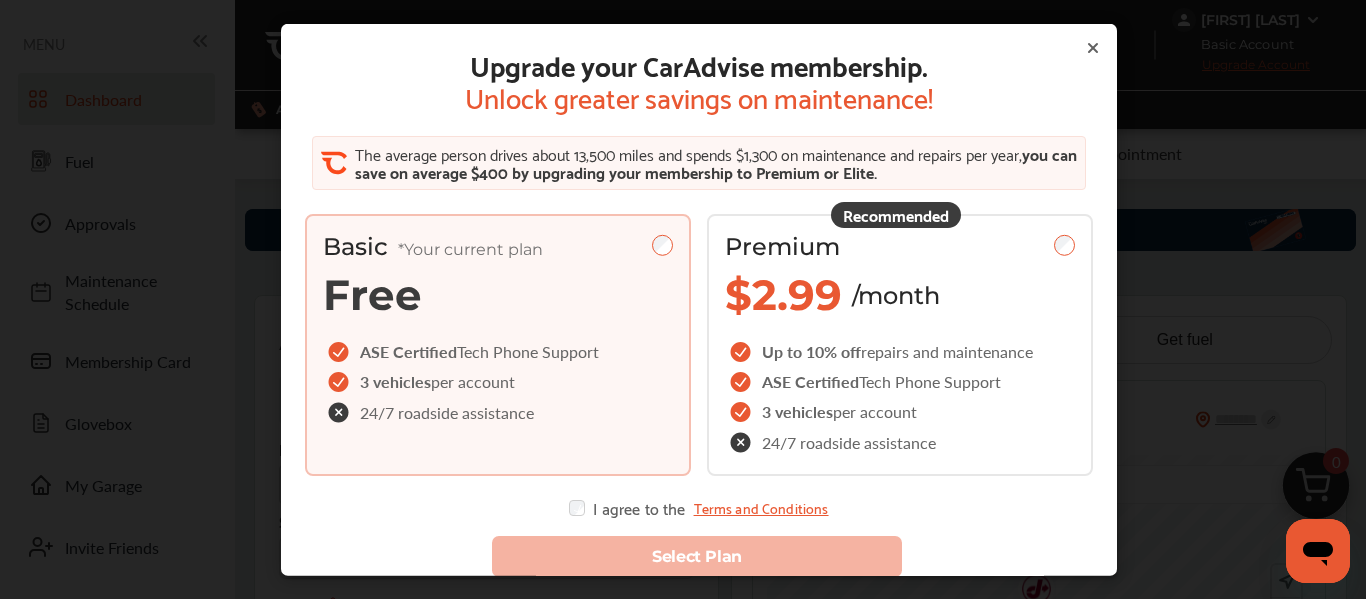 click 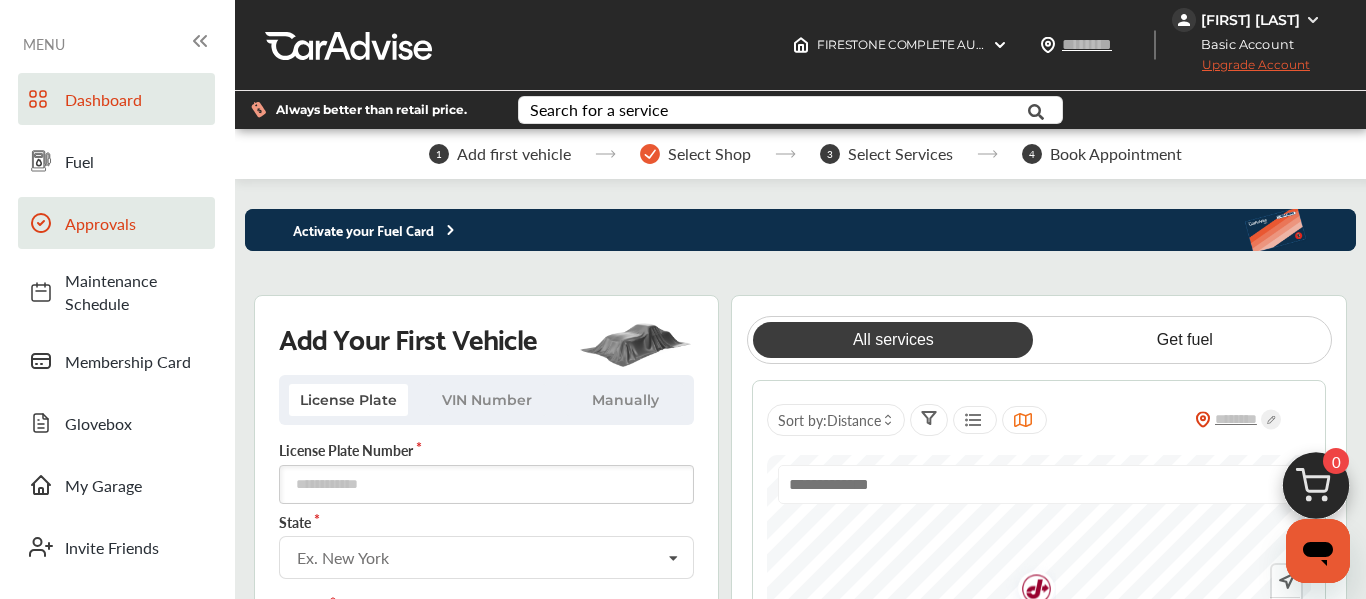 click on "Approvals" at bounding box center (135, 223) 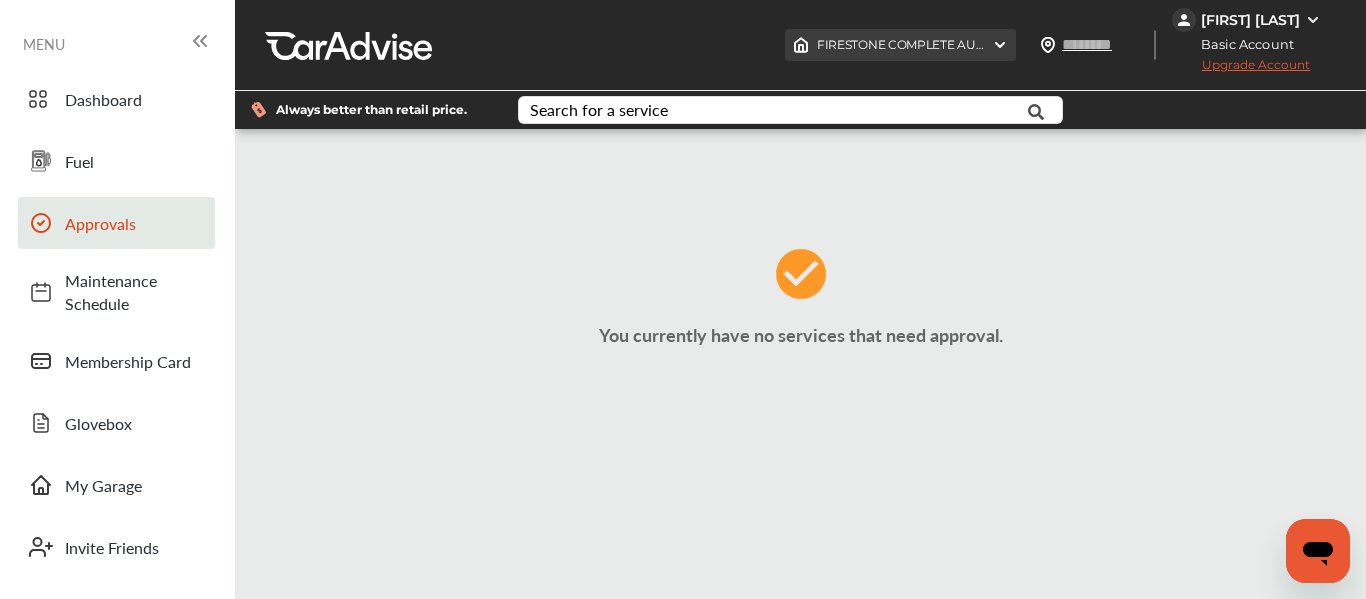 click on "FIRESTONE COMPLETE AUTO CARE 13994 ,  625 S. BAY ROAD   Dover ,  DE   19901" at bounding box center [1078, 44] 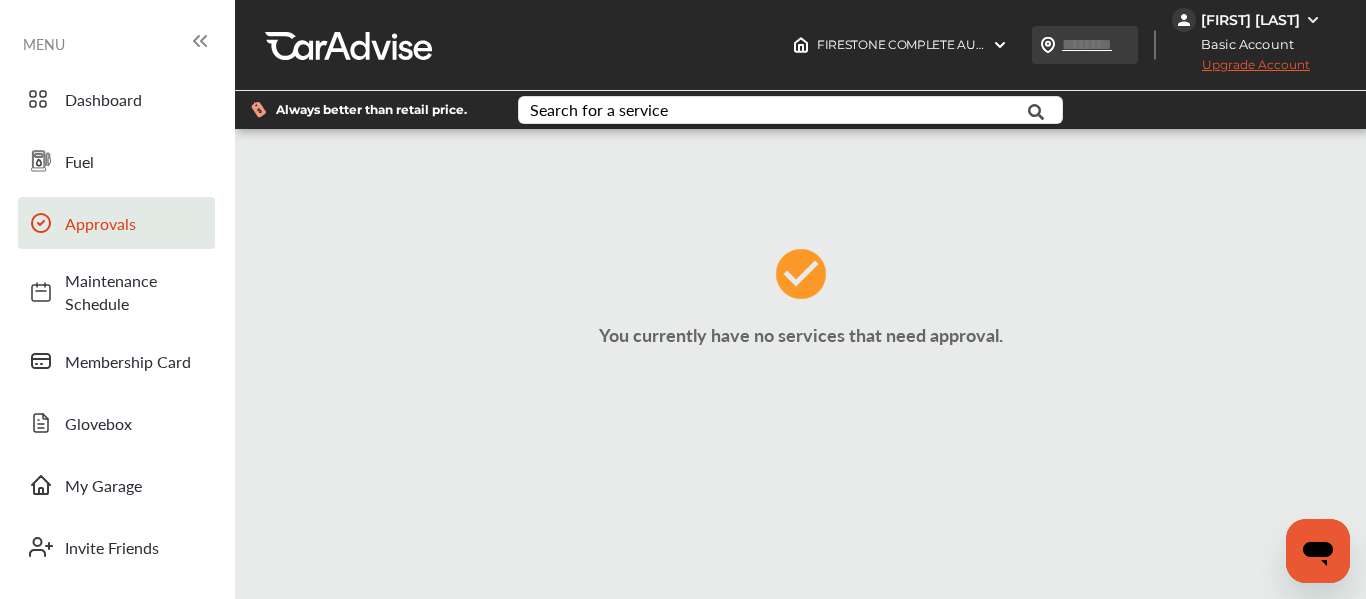 click at bounding box center [1107, 44] 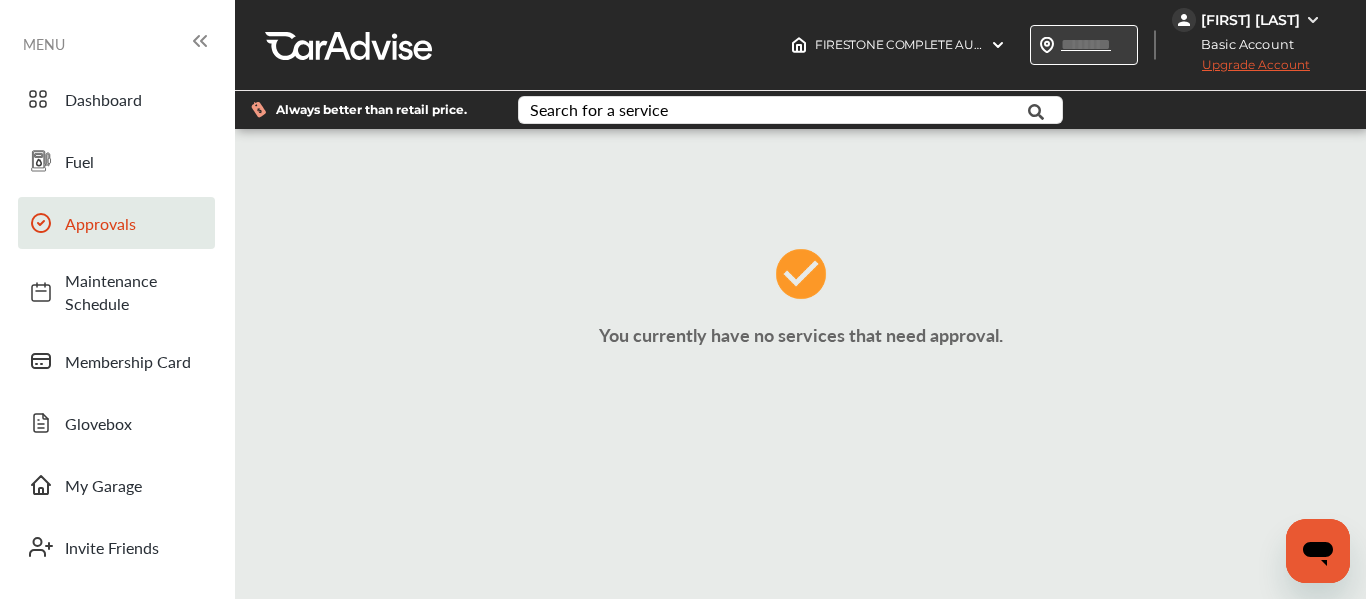 type on "*****" 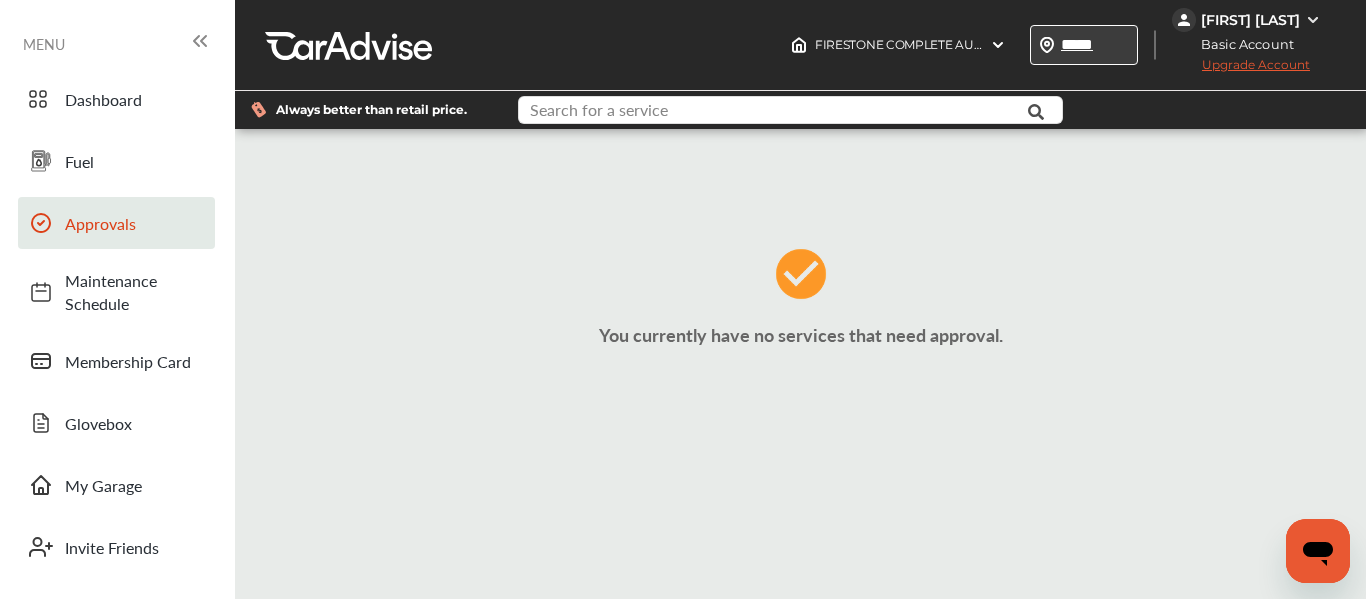 type on "*****" 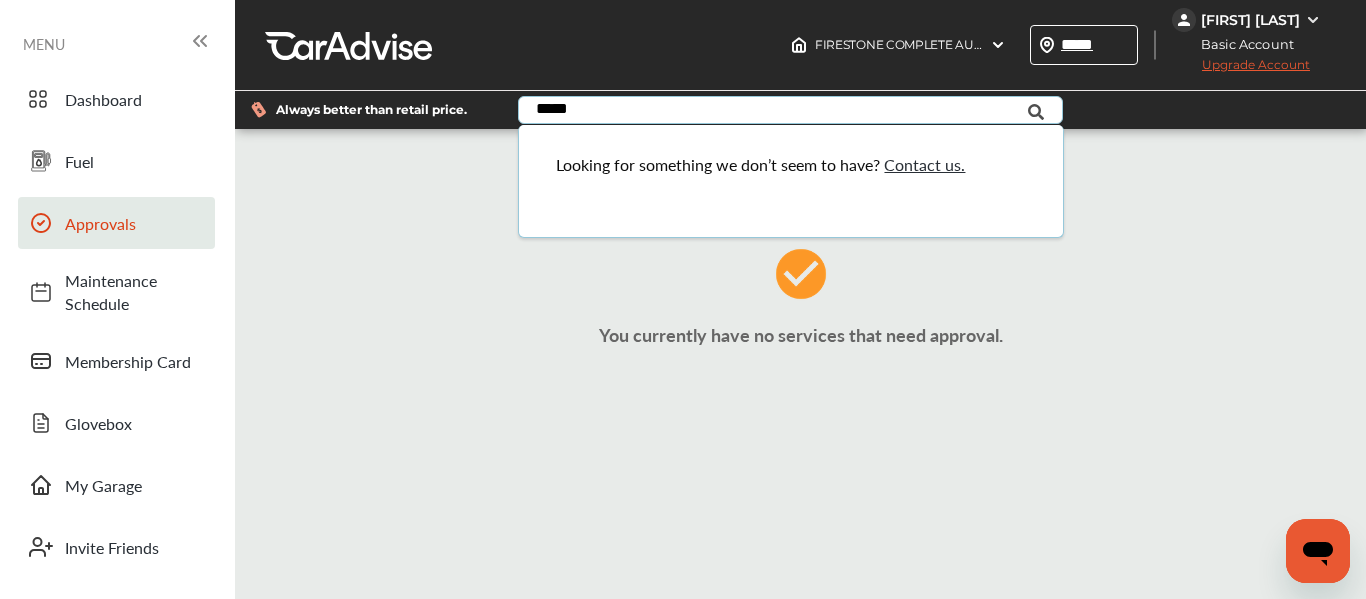 type on "*****" 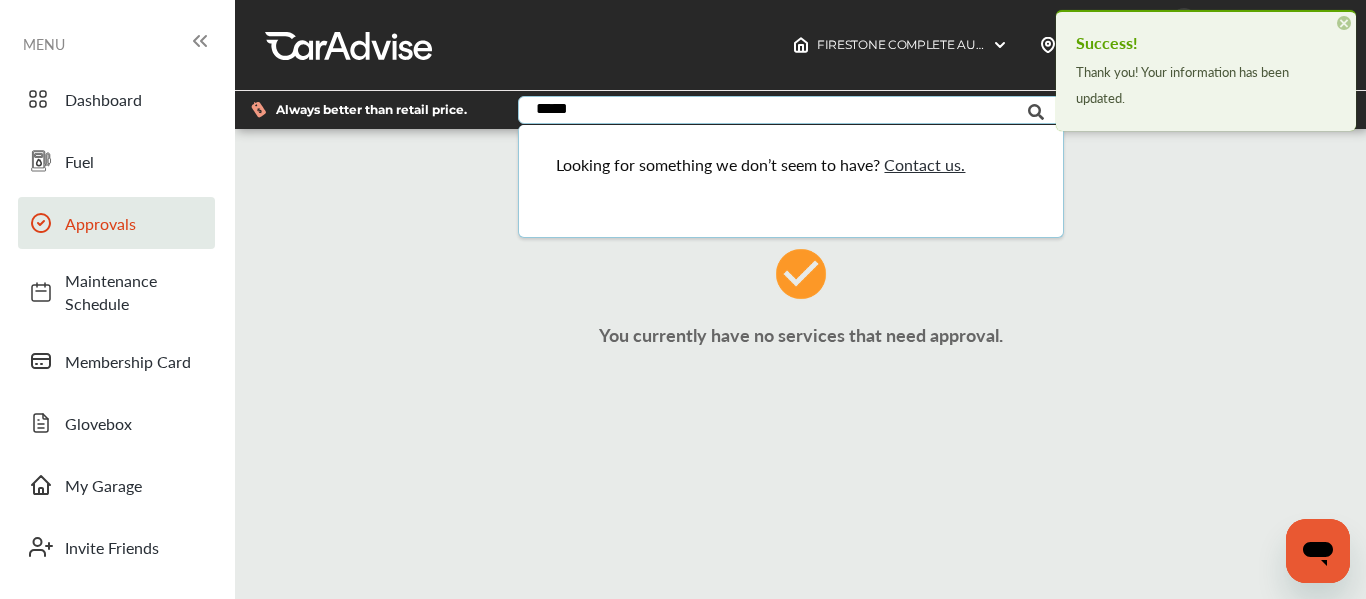 type 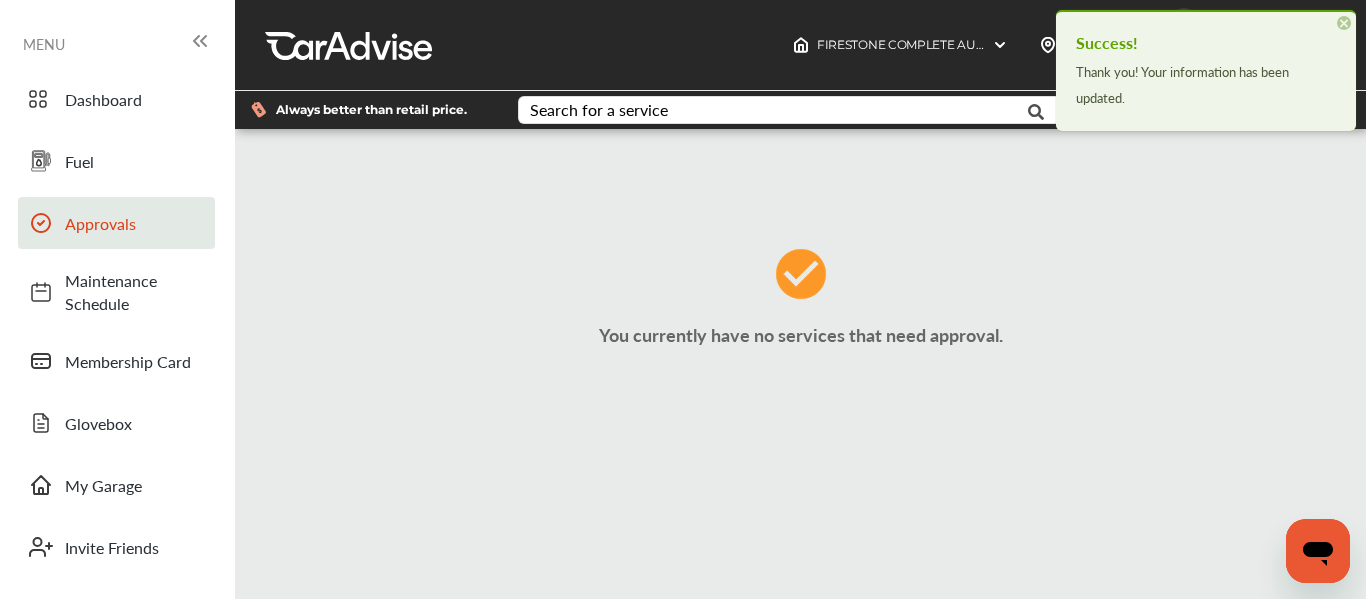 click on "You currently have no services that need approval." at bounding box center (800, 304) 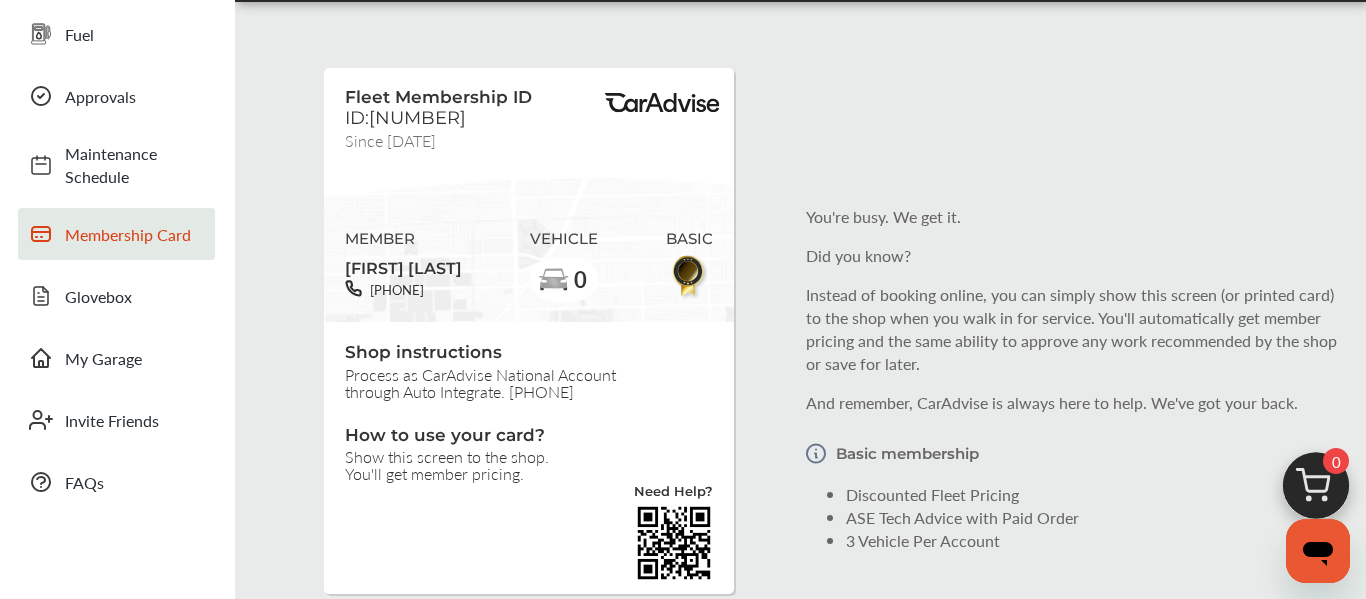 scroll, scrollTop: 168, scrollLeft: 0, axis: vertical 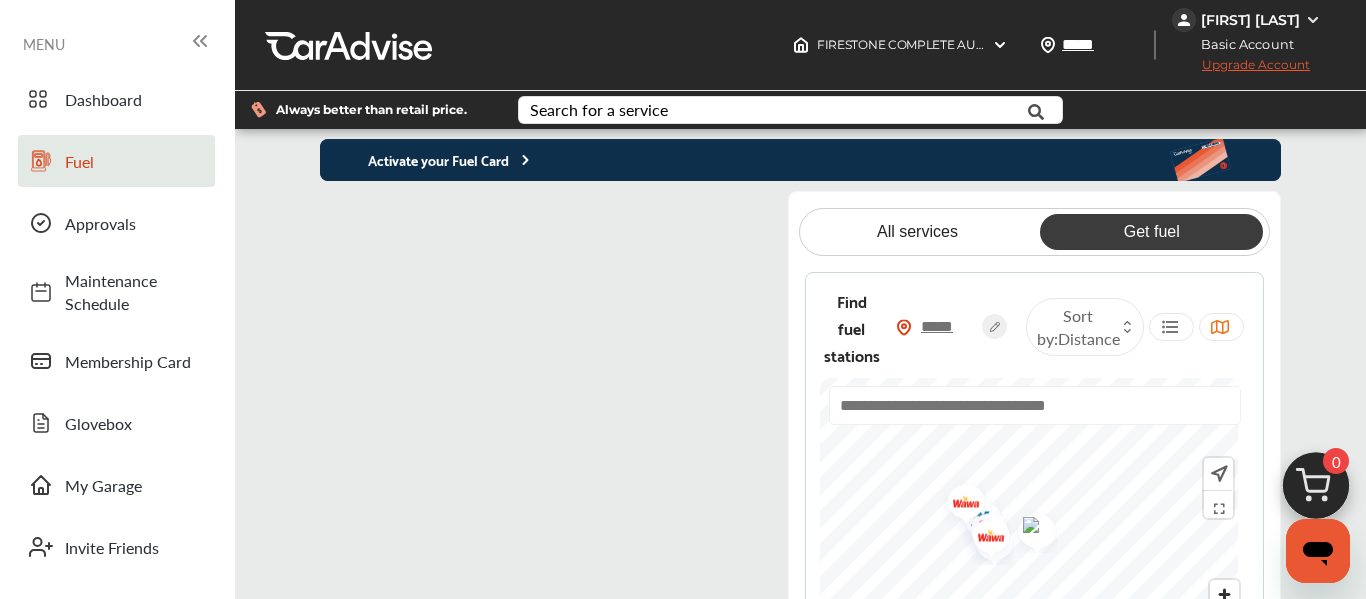 click on "Upgrade Account" at bounding box center (1241, 69) 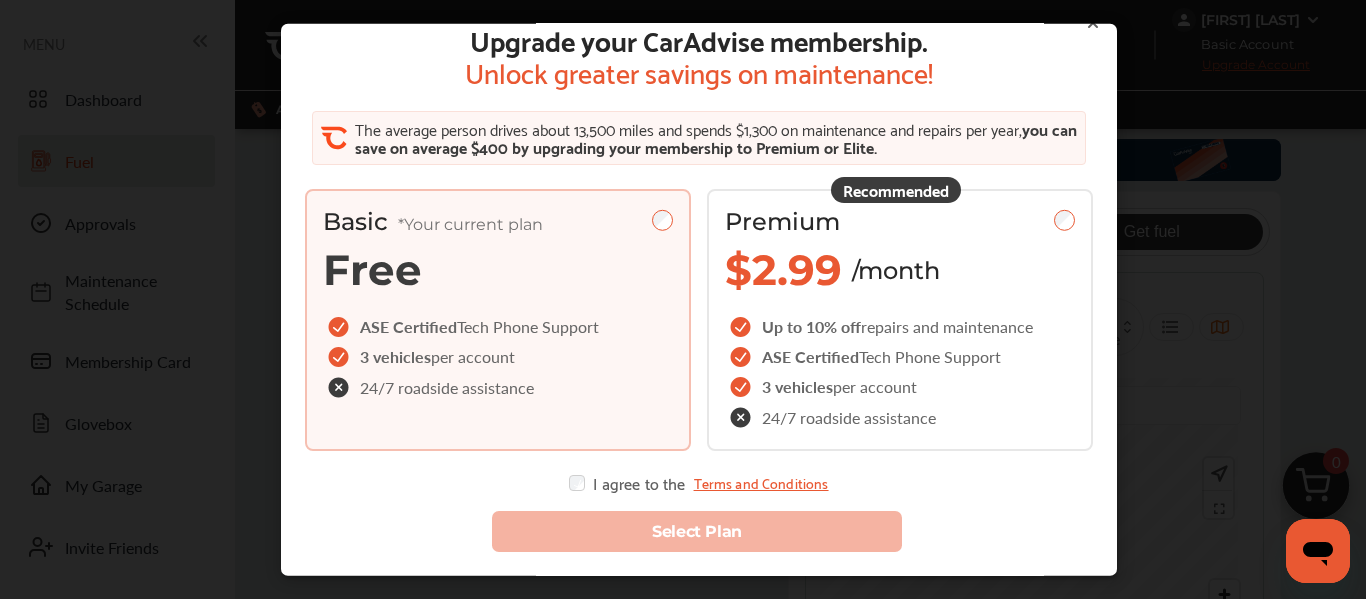 scroll, scrollTop: 15, scrollLeft: 0, axis: vertical 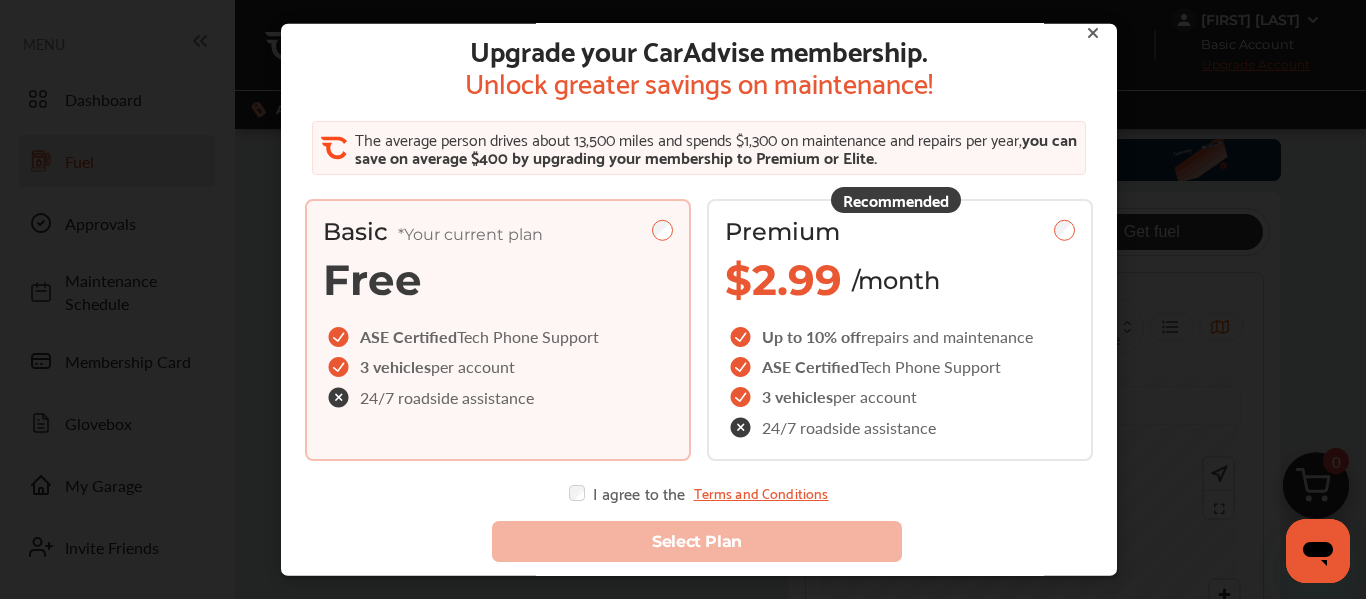 click 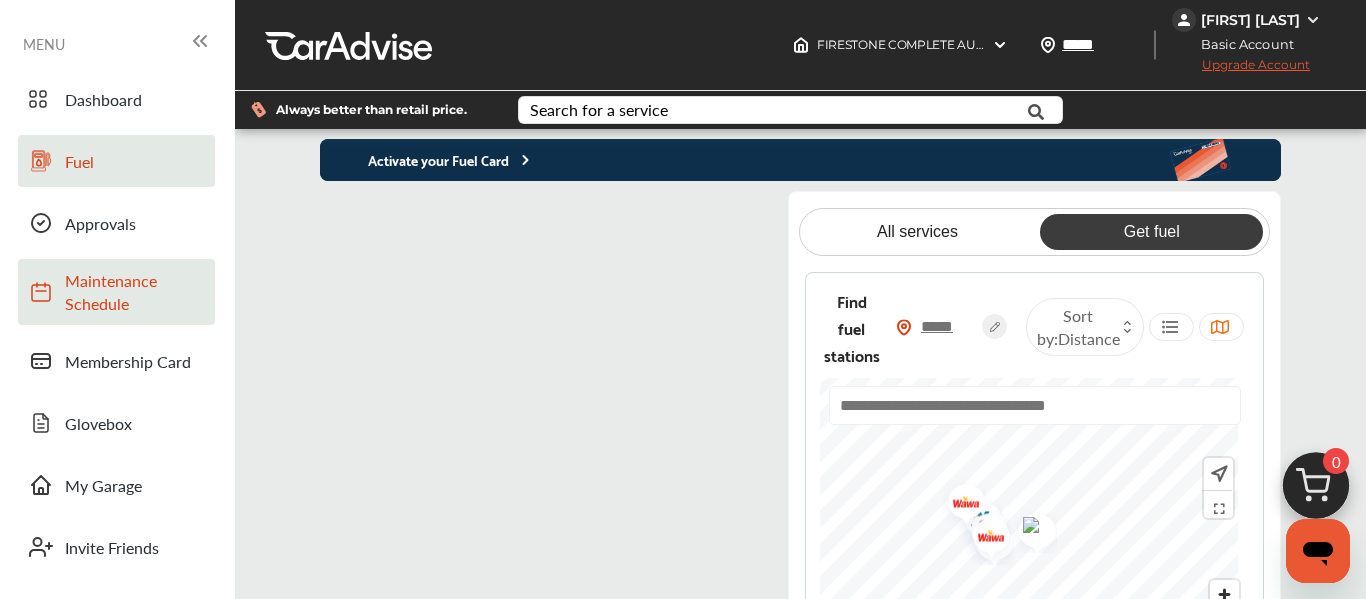 click on "Maintenance Schedule" at bounding box center [135, 292] 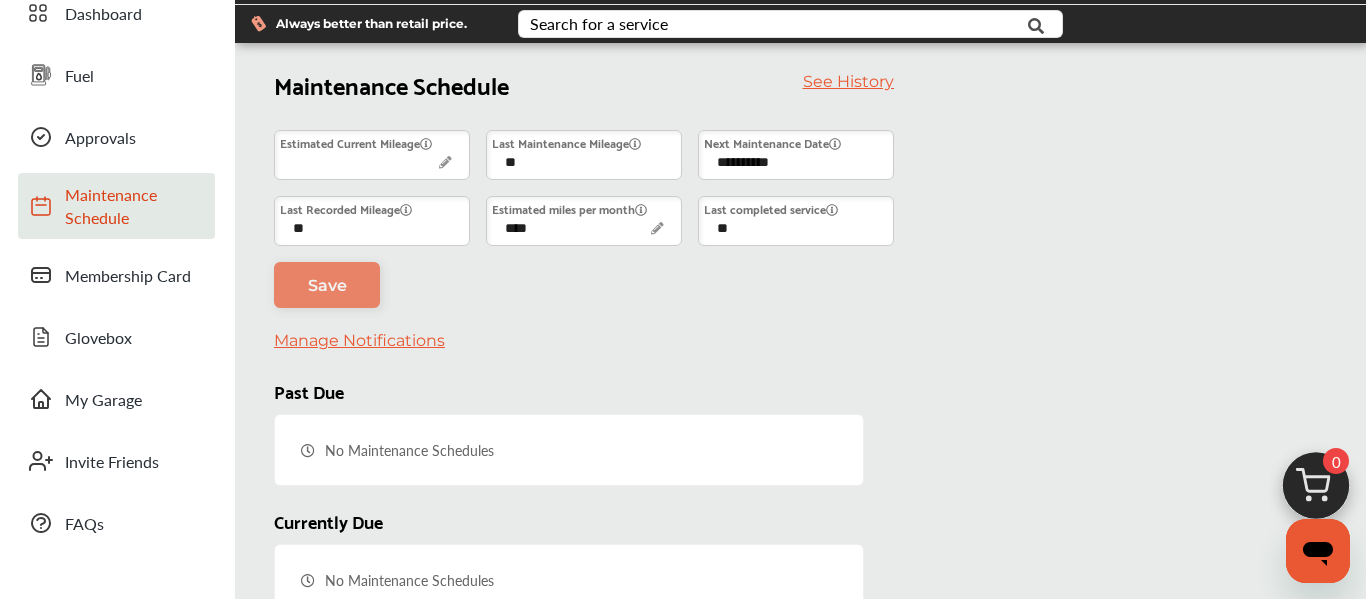 scroll, scrollTop: 0, scrollLeft: 0, axis: both 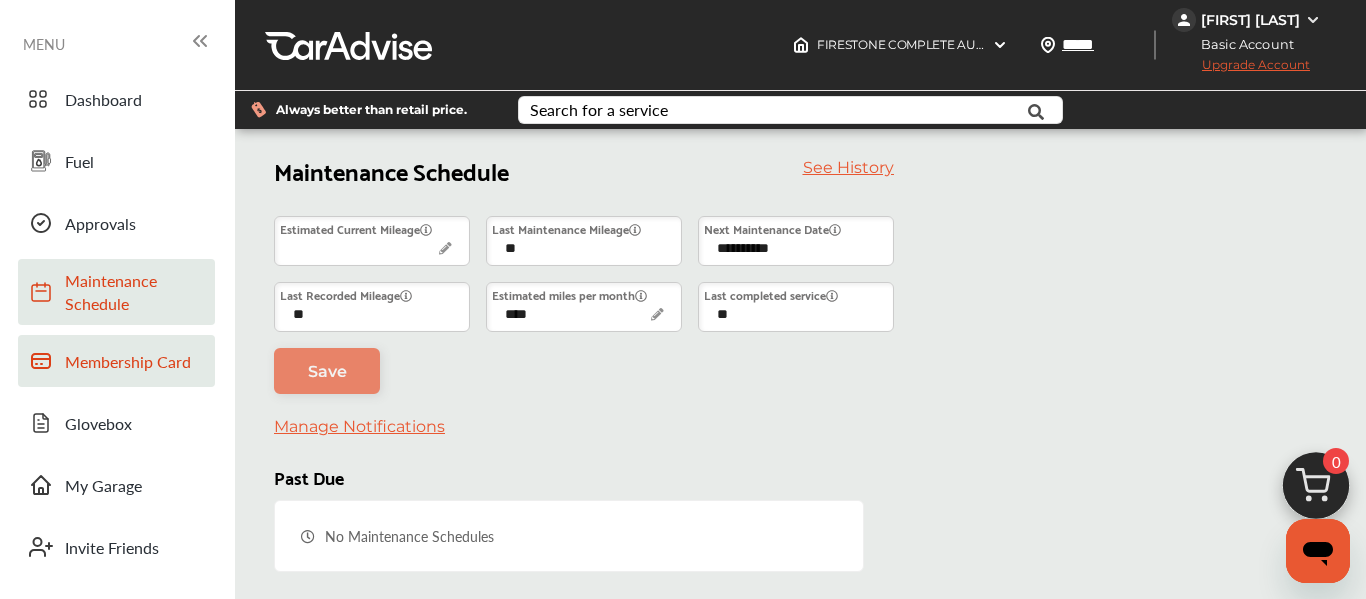 click on "Membership Card" at bounding box center [135, 361] 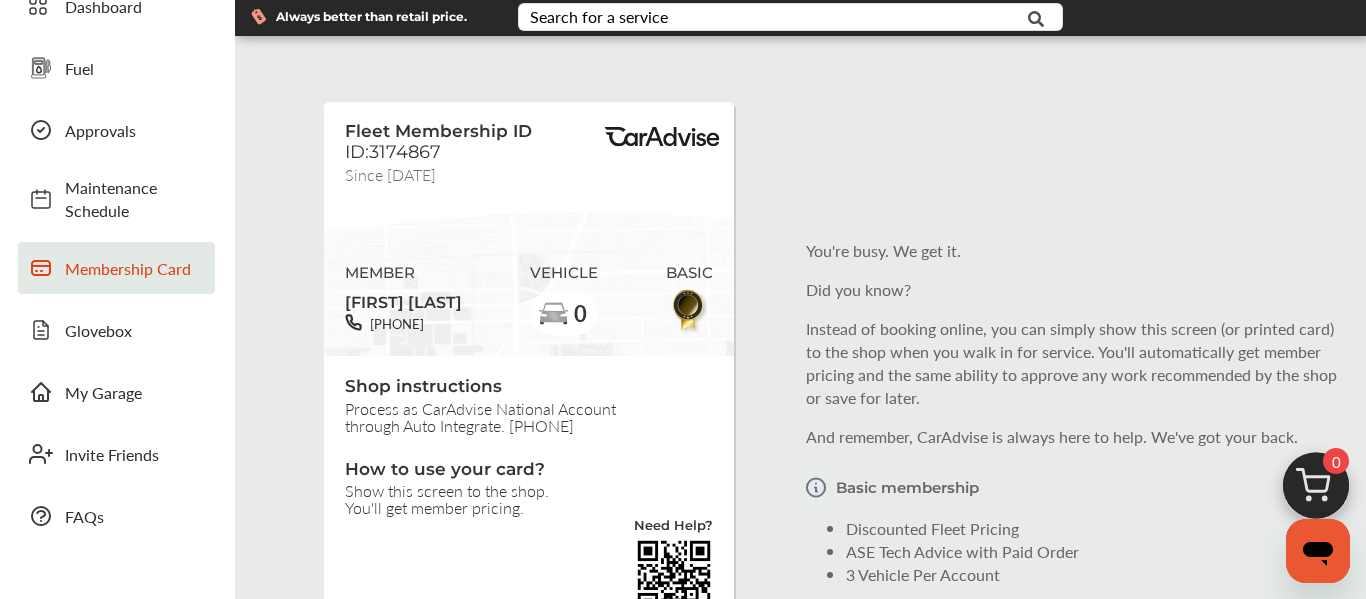 scroll, scrollTop: 0, scrollLeft: 0, axis: both 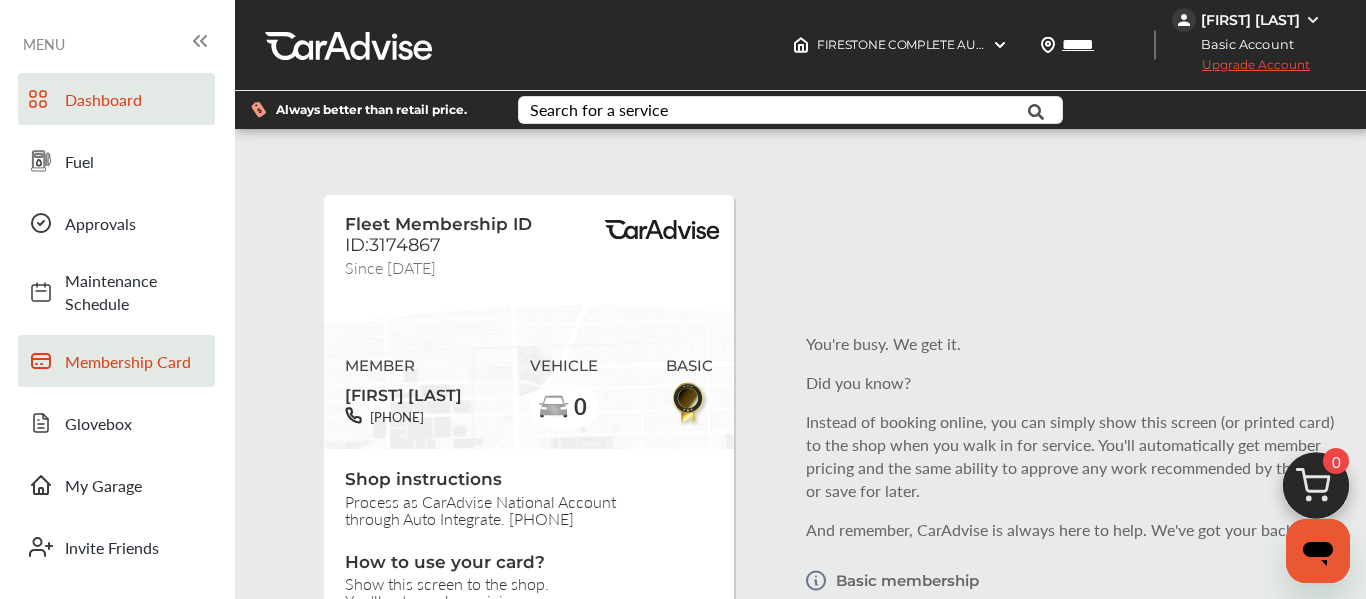 click at bounding box center [41, 104] 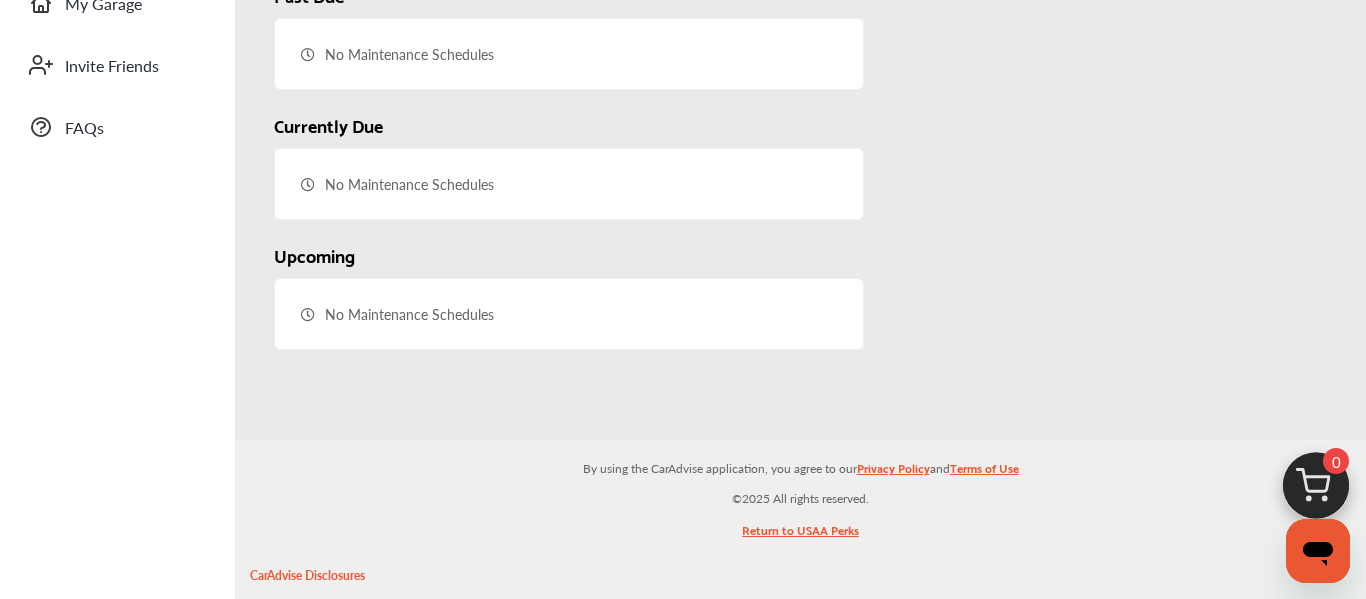 scroll, scrollTop: 597, scrollLeft: 0, axis: vertical 